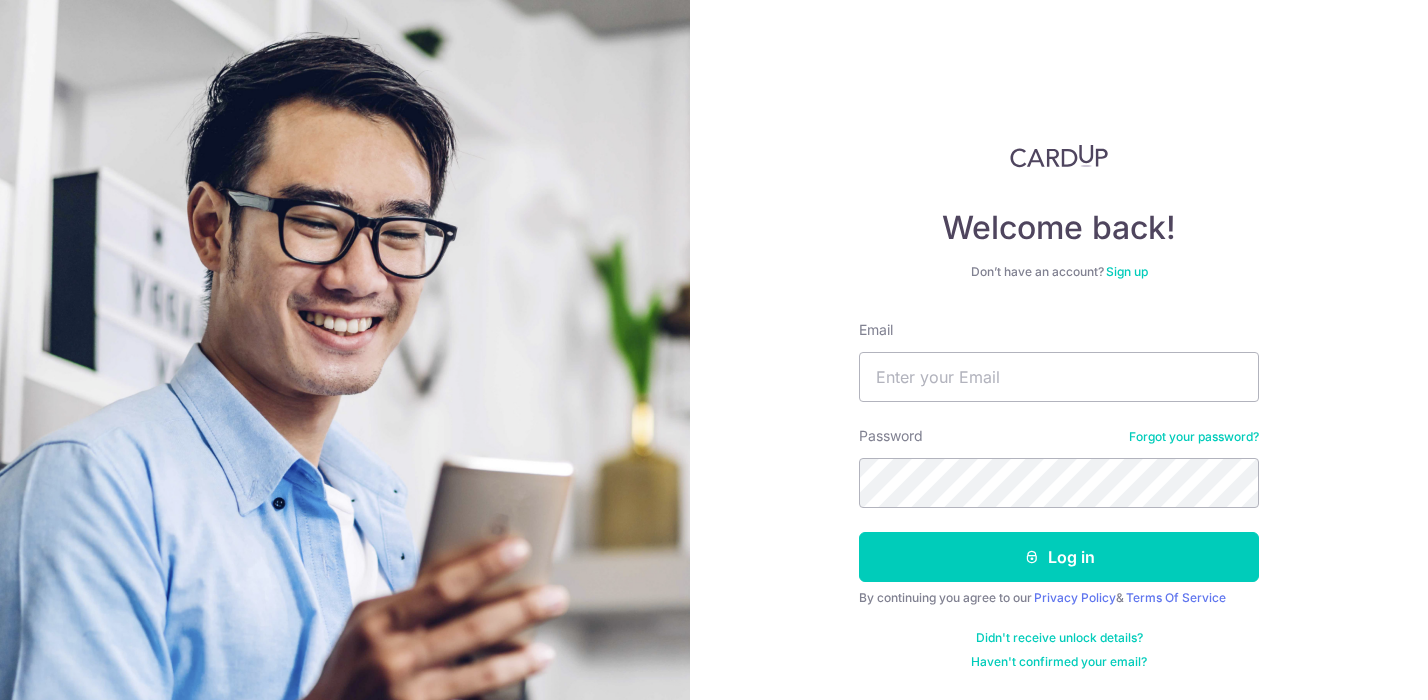 scroll, scrollTop: 0, scrollLeft: 0, axis: both 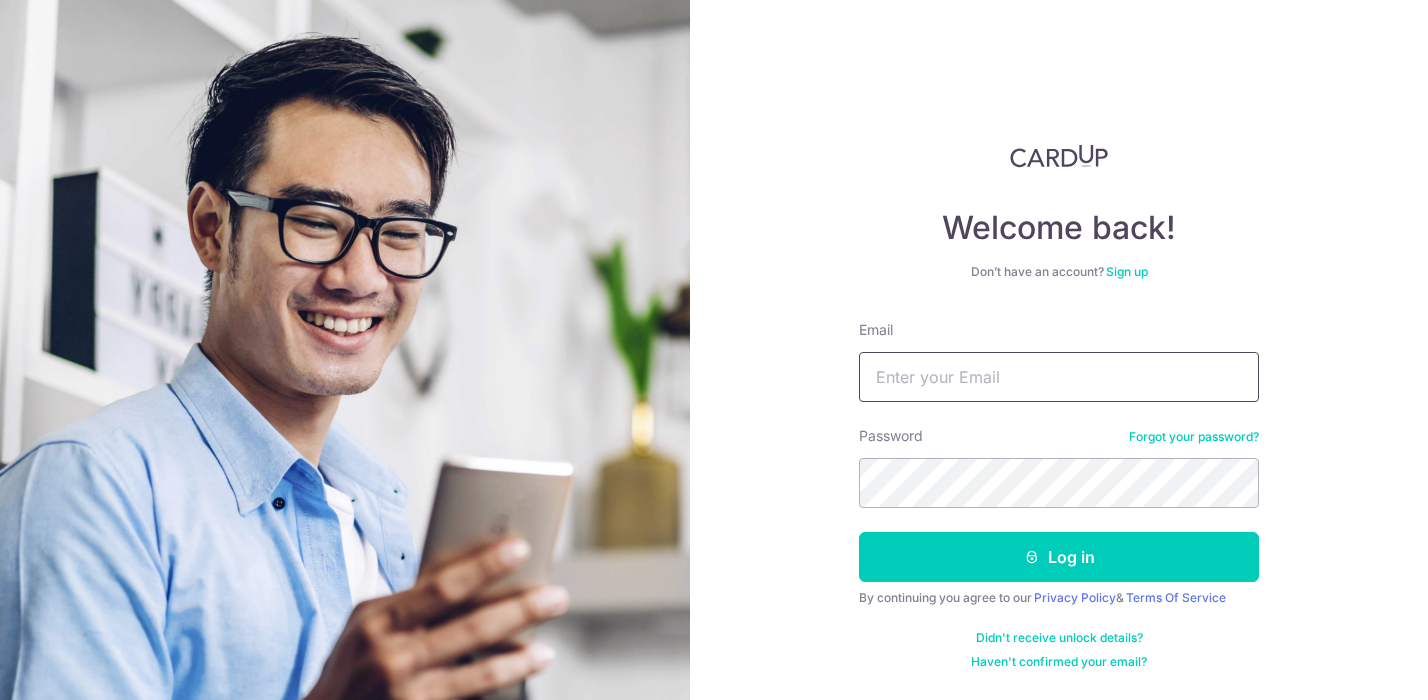 click on "Email" at bounding box center (1059, 377) 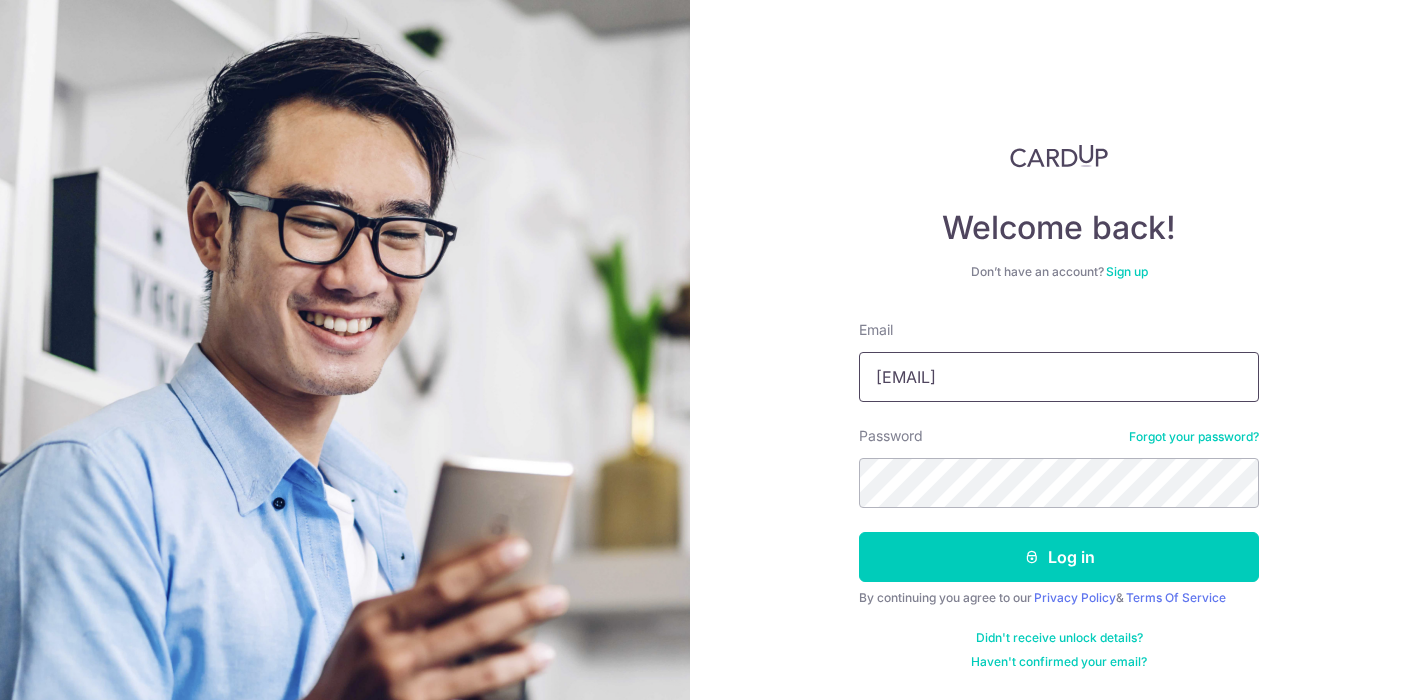 type on "[EMAIL]" 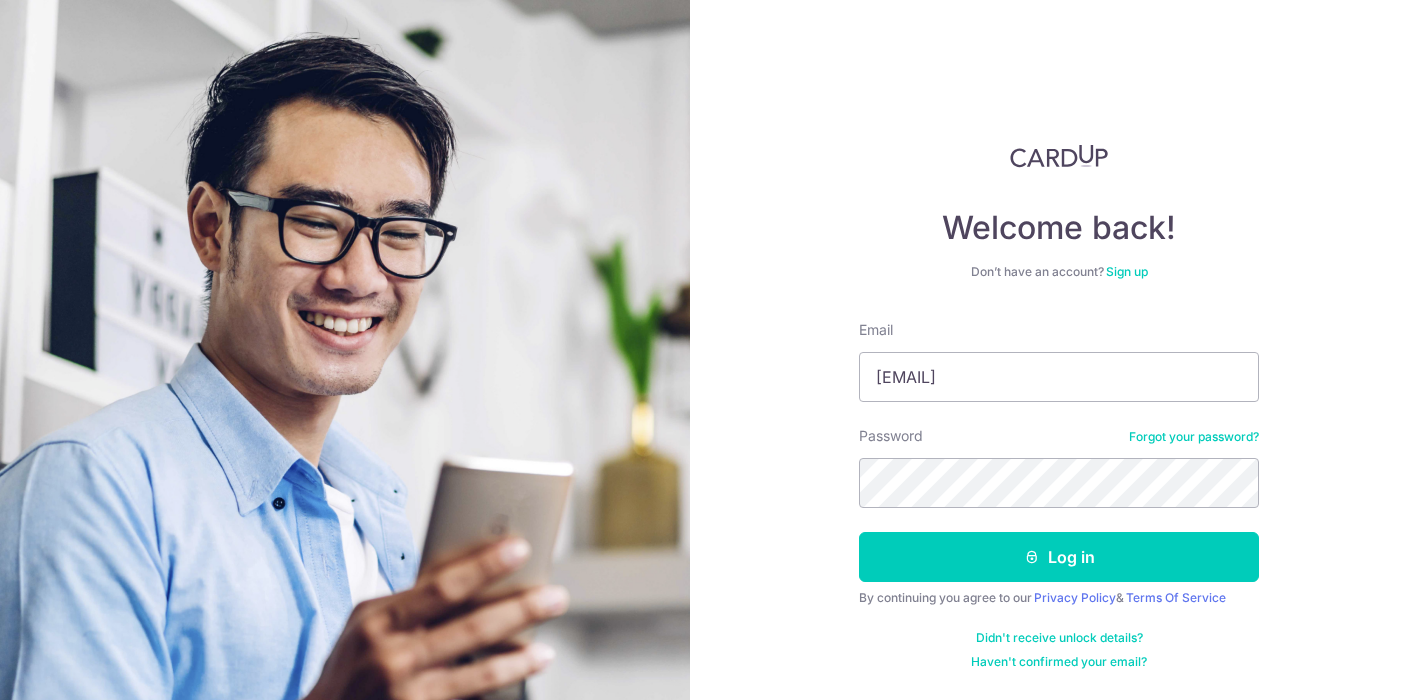 click on "Email
[EMAIL]
Password
Forgot your password?
Log in
By continuing you agree to our
Privacy Policy
&  Terms Of Service
Didn't receive unlock details?
Haven't confirmed your email?" at bounding box center (1059, 495) 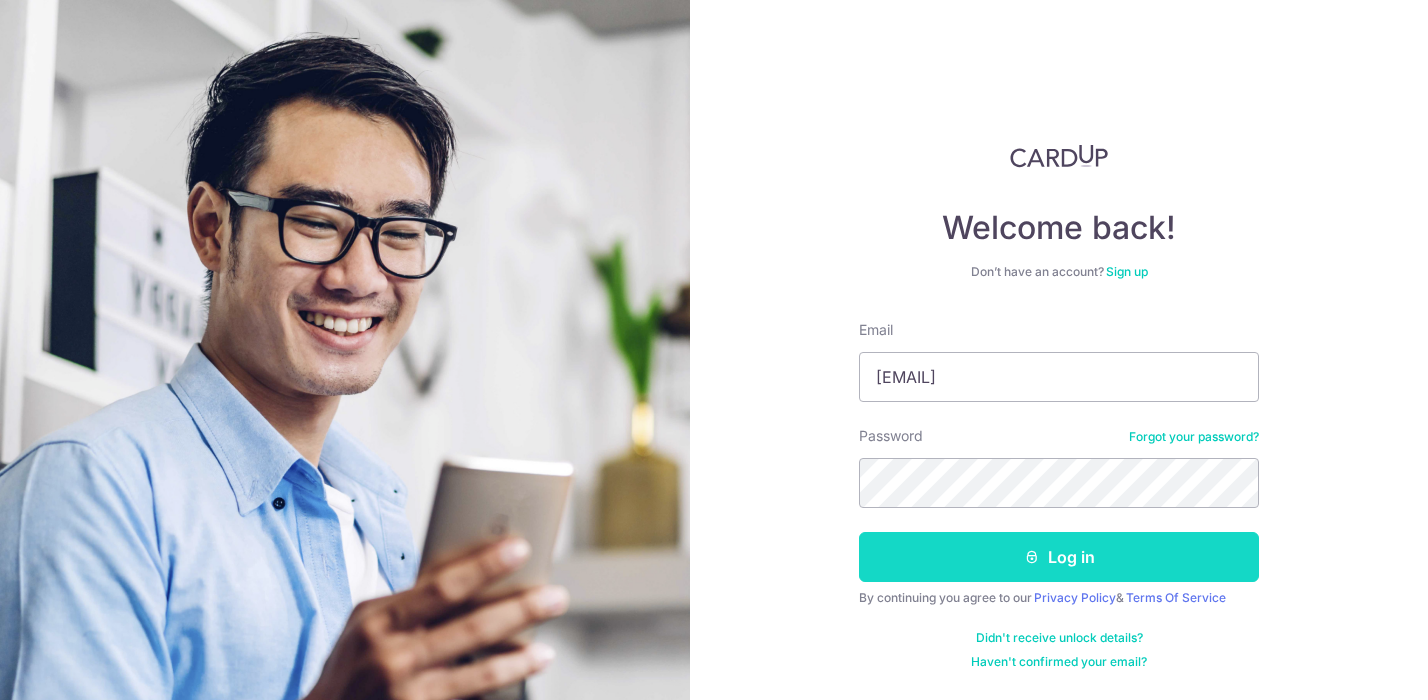click on "Log in" at bounding box center [1059, 557] 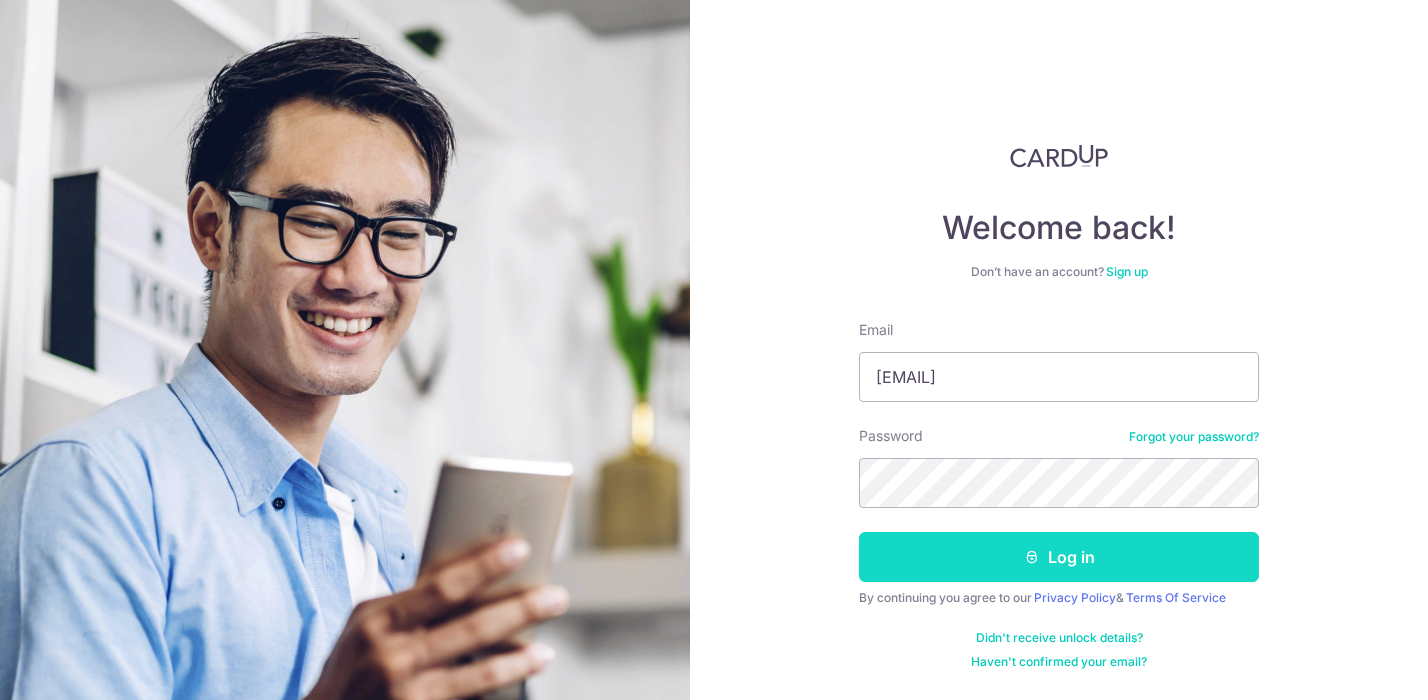click on "Log in" at bounding box center (1059, 557) 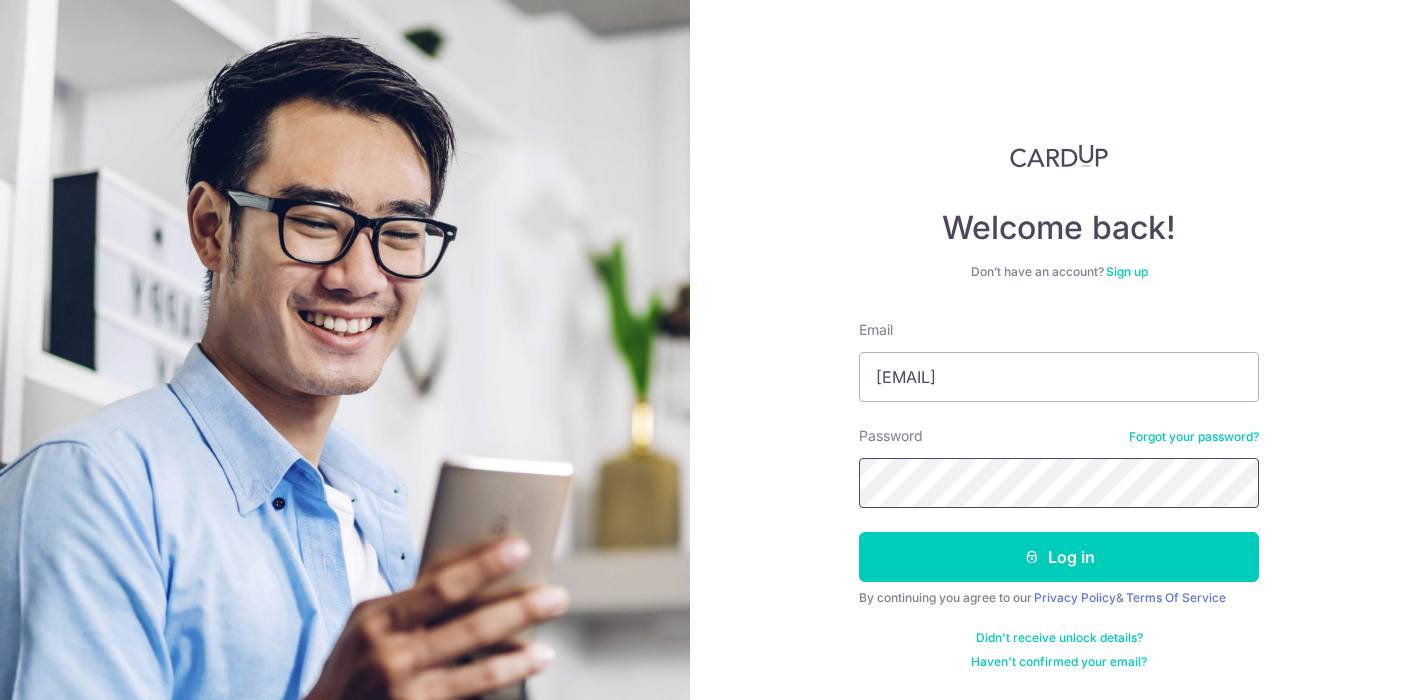 click on "Welcome back!
Don’t have an account?  Sign up
Email
nishabasandram@gmail.com
Password
Forgot your password?
Log in
By continuing you agree to our
Privacy Policy
&  Terms Of Service
Didn't receive unlock details?
Haven't confirmed your email?" at bounding box center (1059, 350) 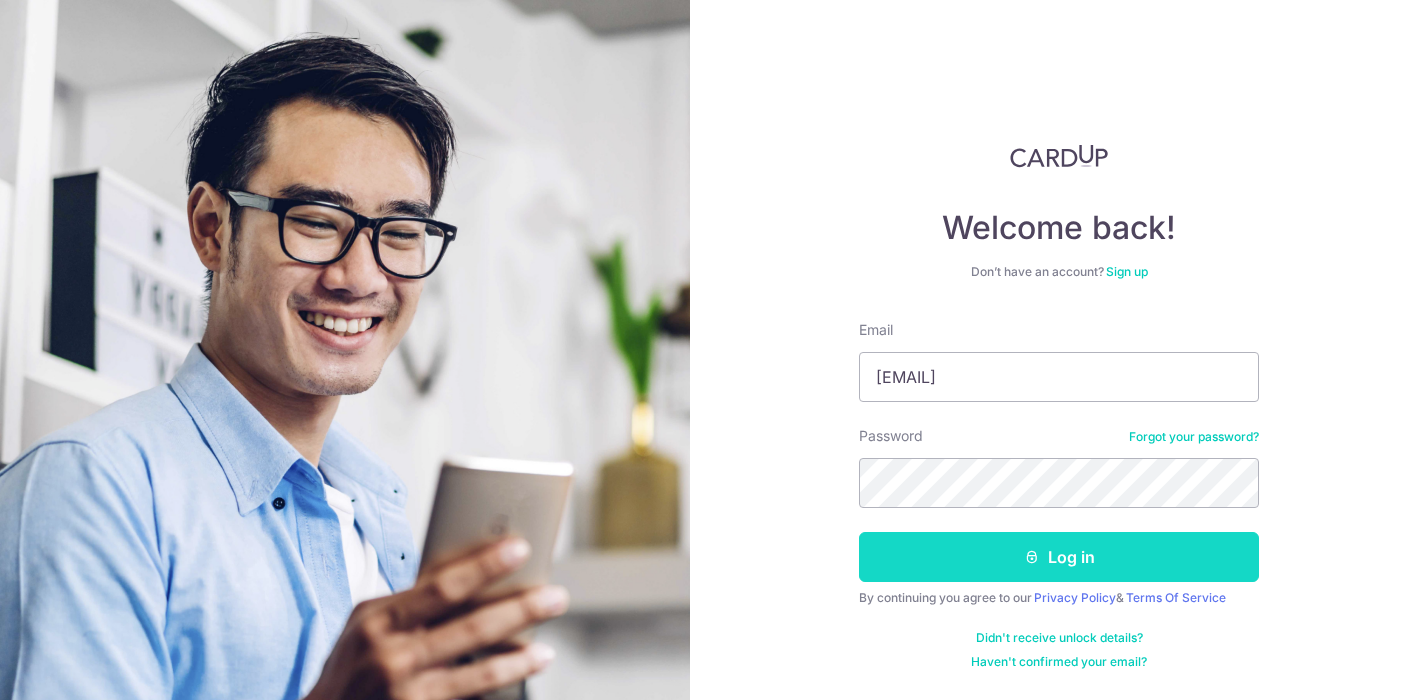 click on "Log in" at bounding box center (1059, 557) 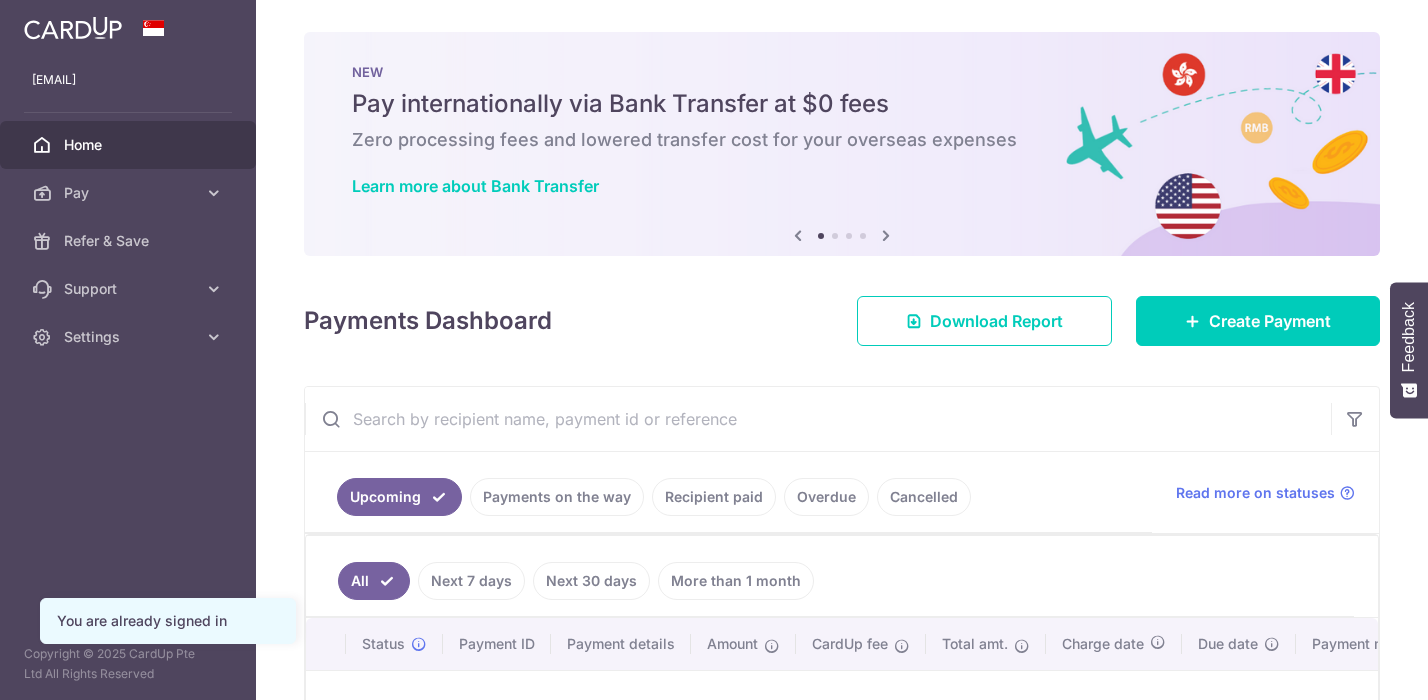 scroll, scrollTop: 0, scrollLeft: 0, axis: both 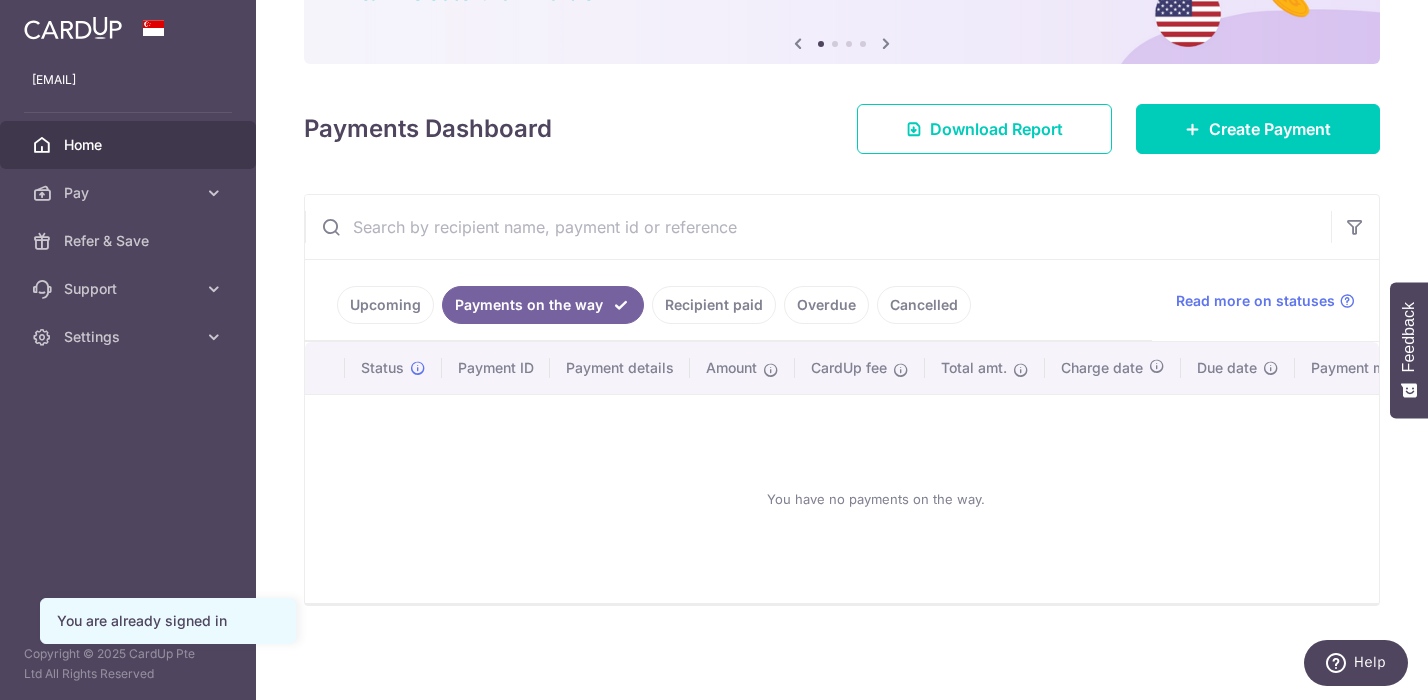 click on "nishabasandram@gmail.com
Home
Pay
Payments
Recipients
Cards
Refer & Save
Support
FAQ
Contact Us
Settings
Account
Logout
Copyright © 2025 CardUp Pte Ltd All Rights Reserved
×
Pause Schedule" at bounding box center (714, 350) 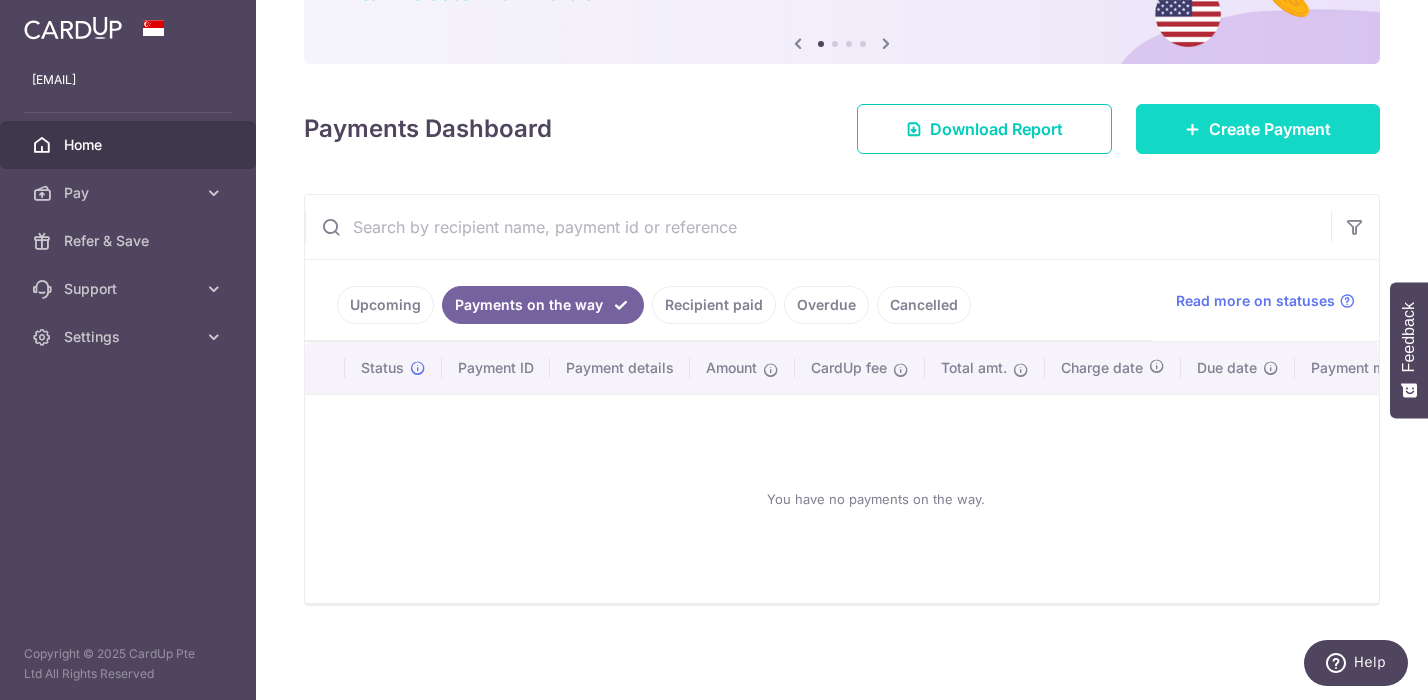click on "Create Payment" at bounding box center (1270, 129) 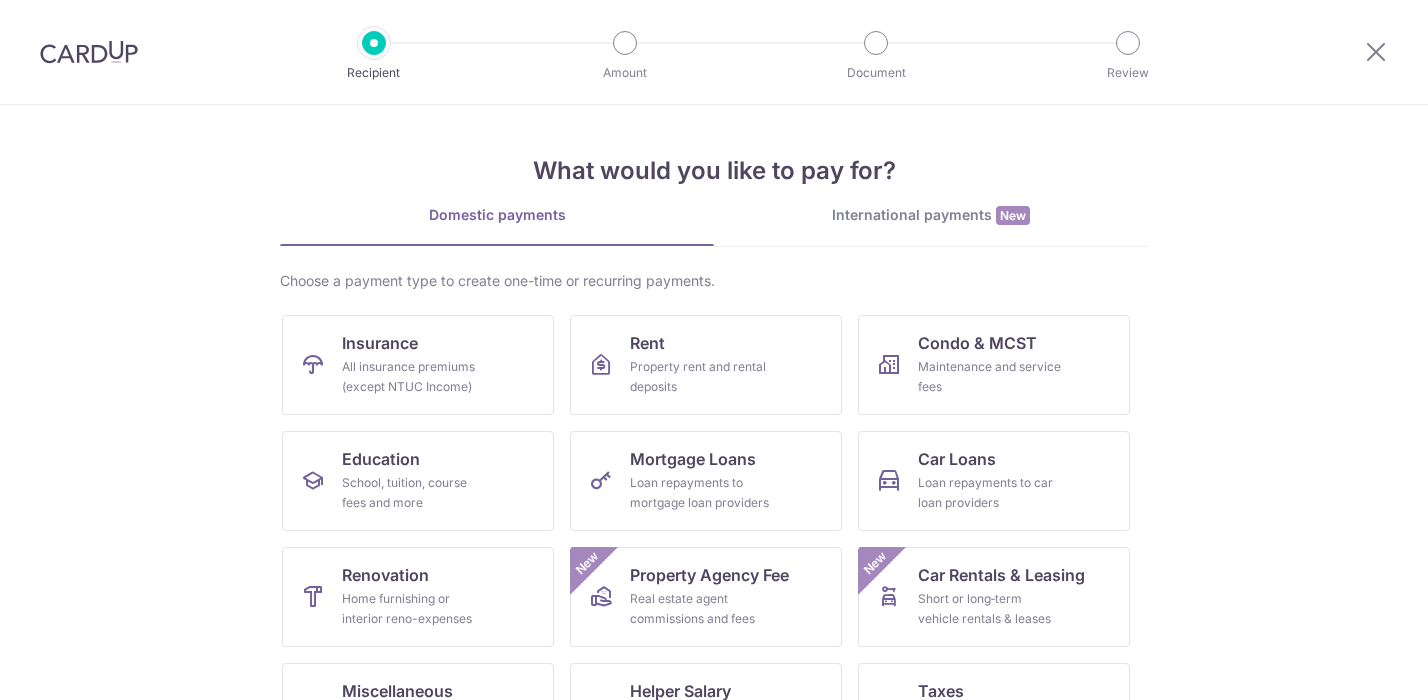 scroll, scrollTop: 0, scrollLeft: 0, axis: both 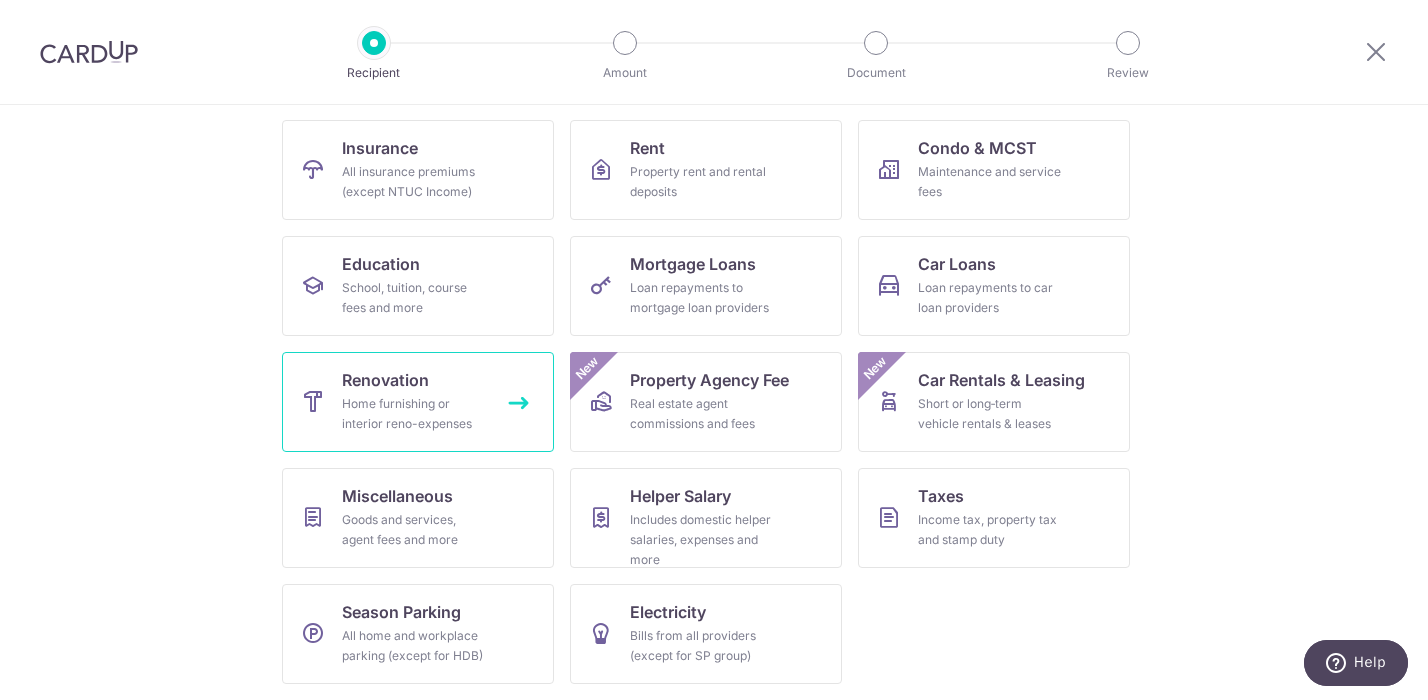 click on "Renovation" at bounding box center [385, 380] 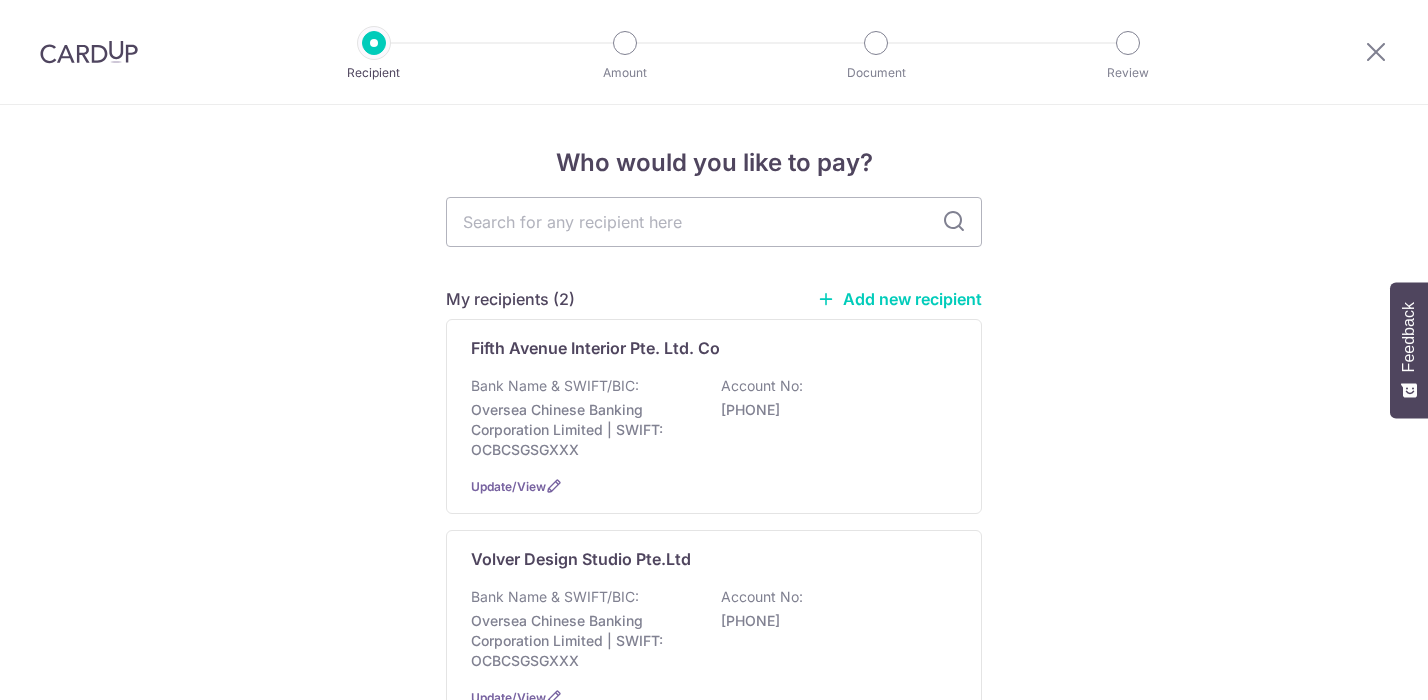 scroll, scrollTop: 0, scrollLeft: 0, axis: both 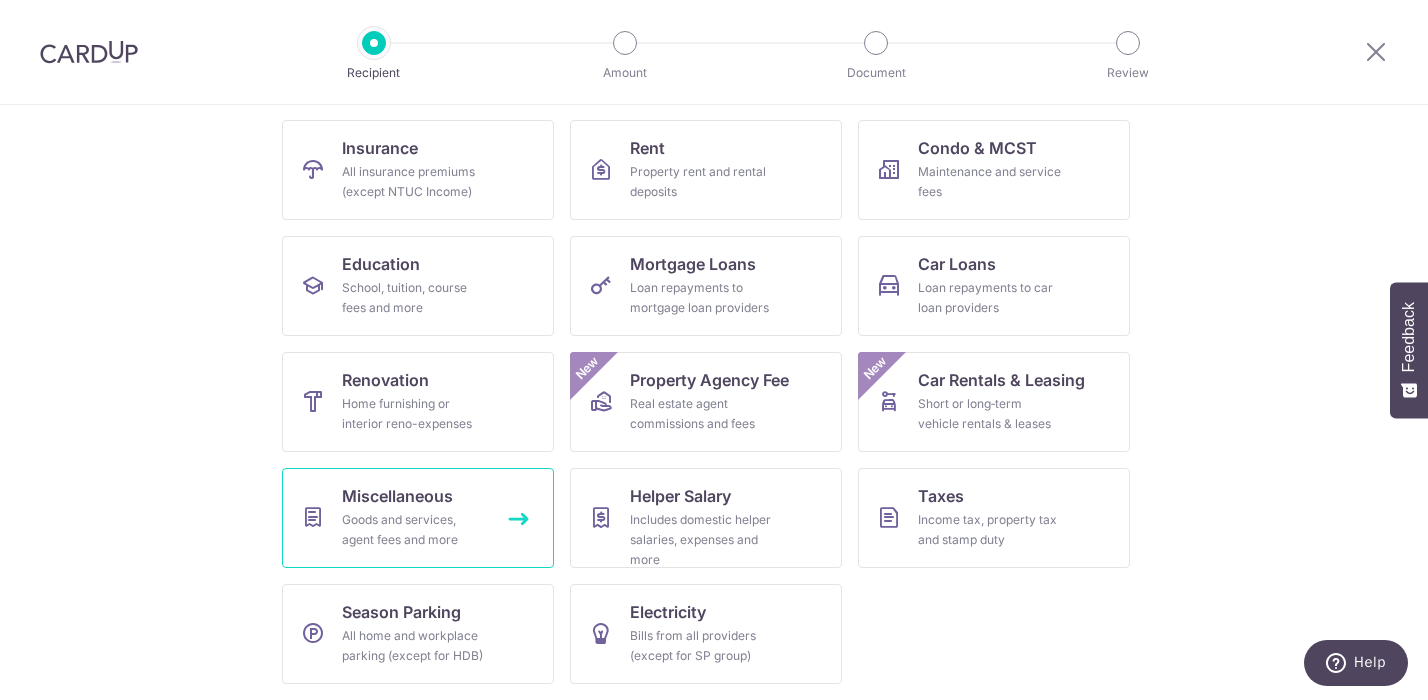 click on "Goods and services, agent fees and more" at bounding box center (414, 530) 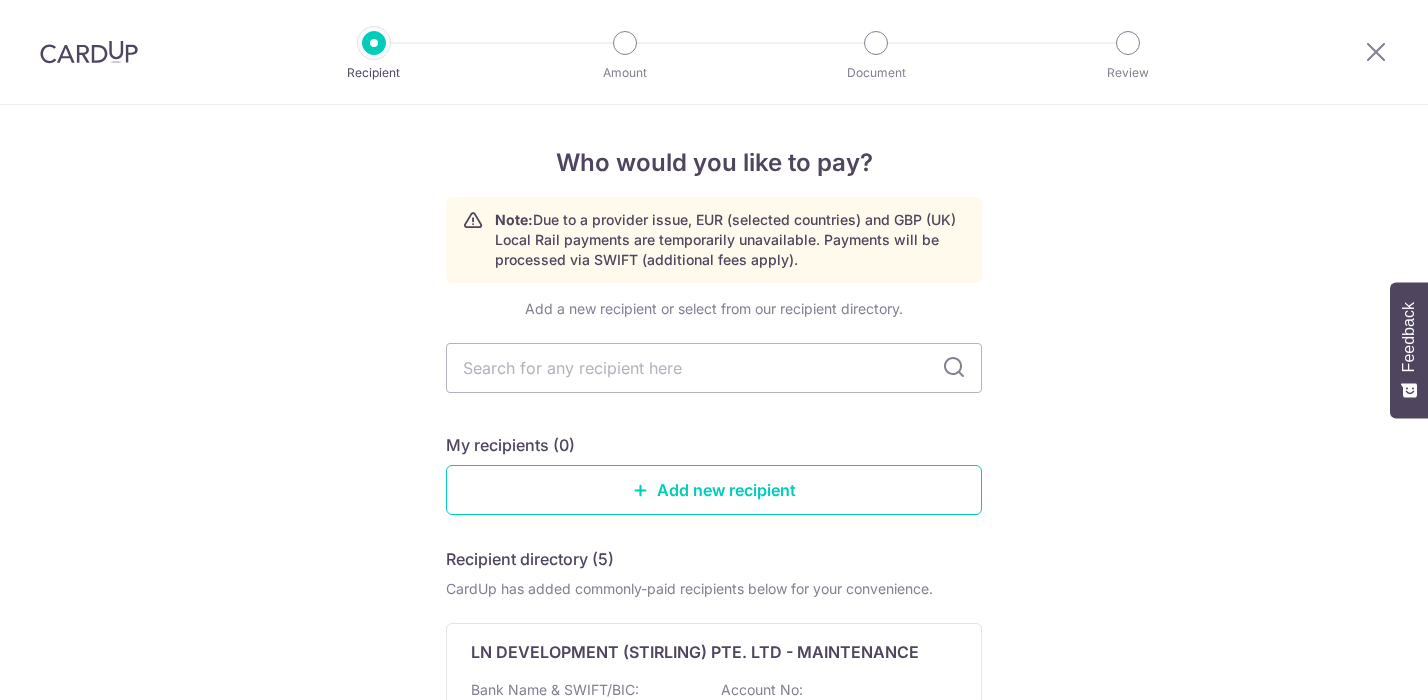 scroll, scrollTop: 0, scrollLeft: 0, axis: both 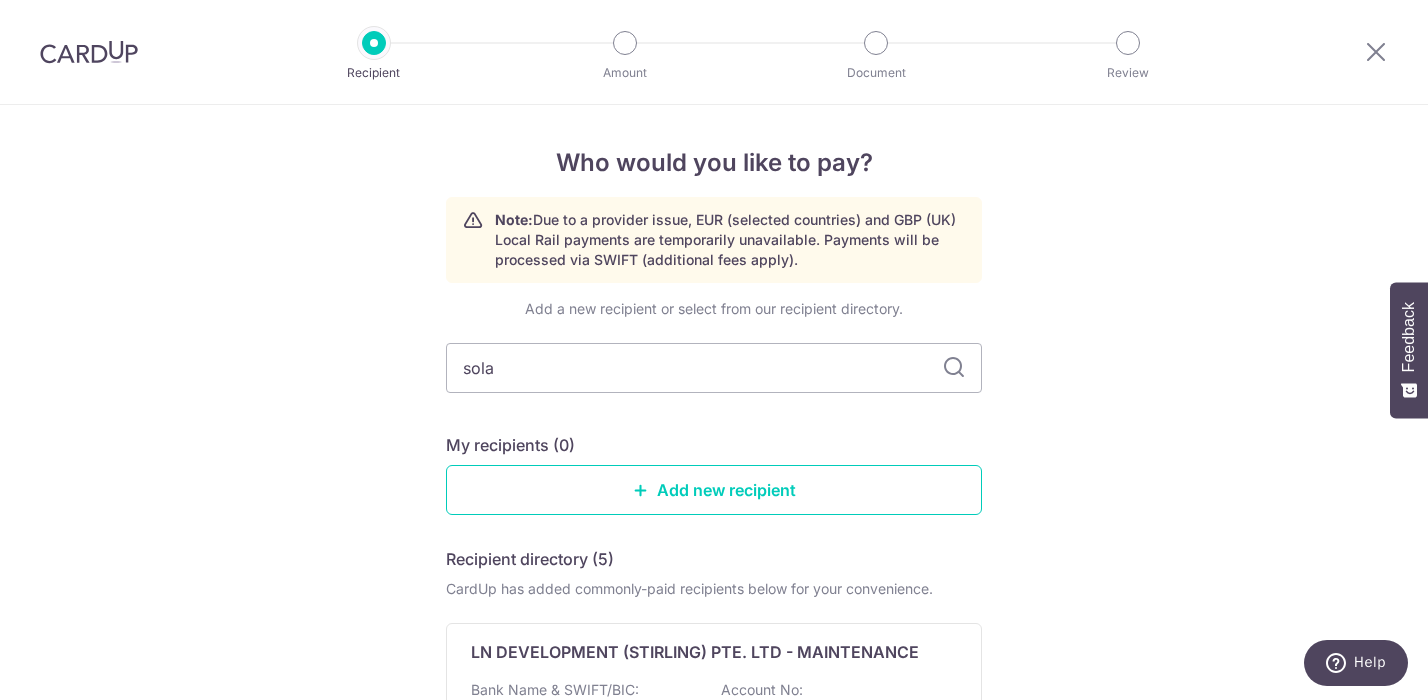 type on "solar" 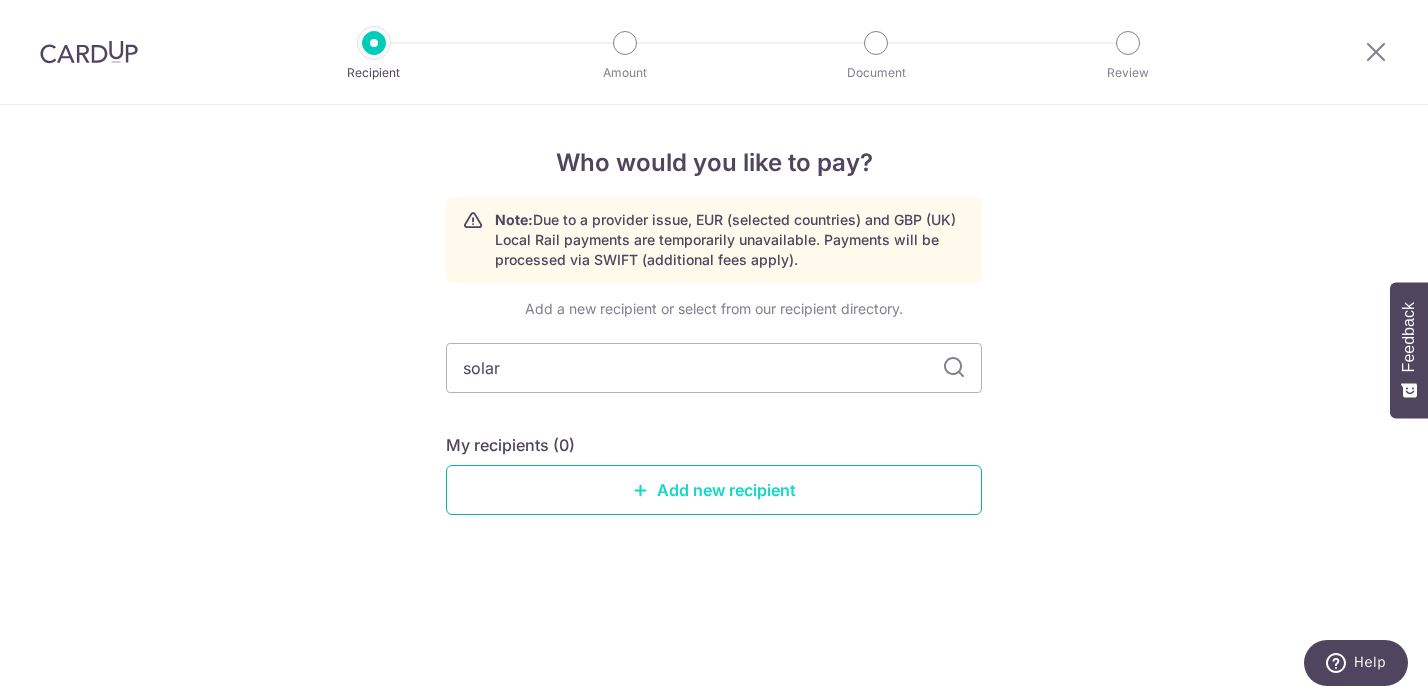 click on "Add new recipient" at bounding box center (714, 490) 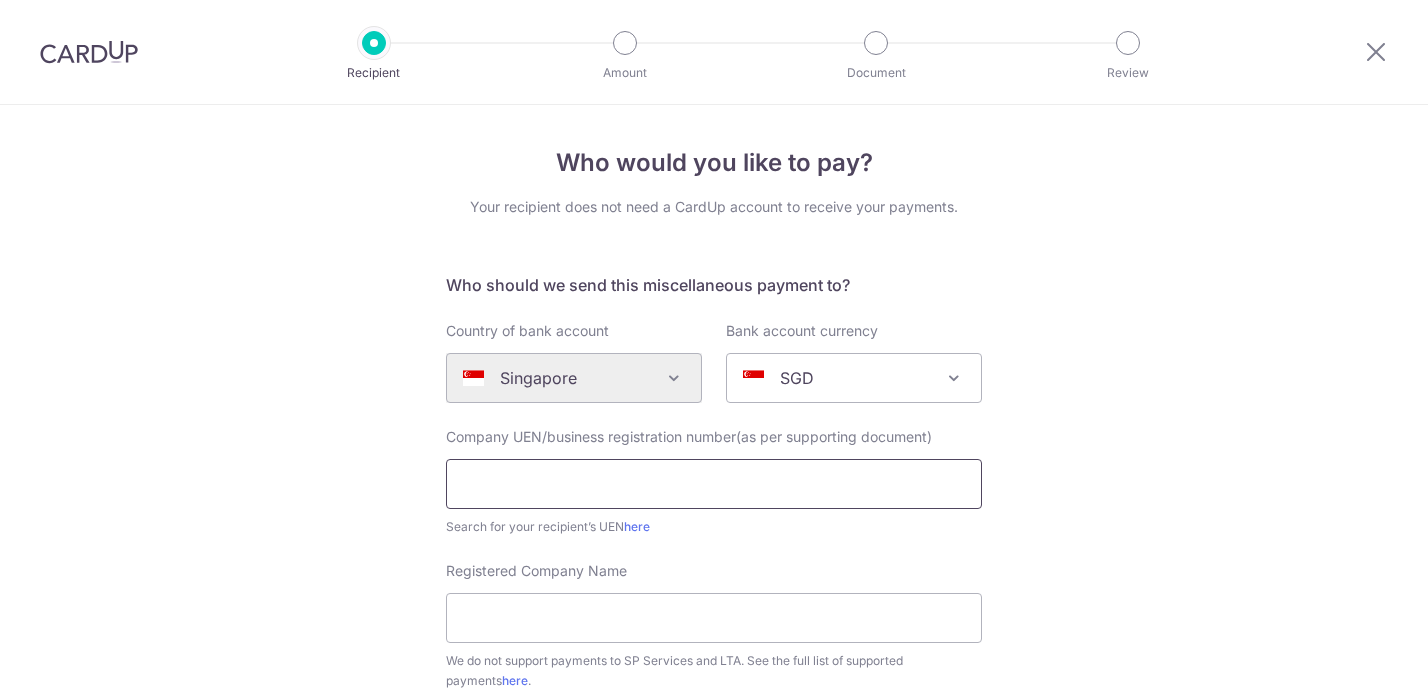 scroll, scrollTop: 0, scrollLeft: 0, axis: both 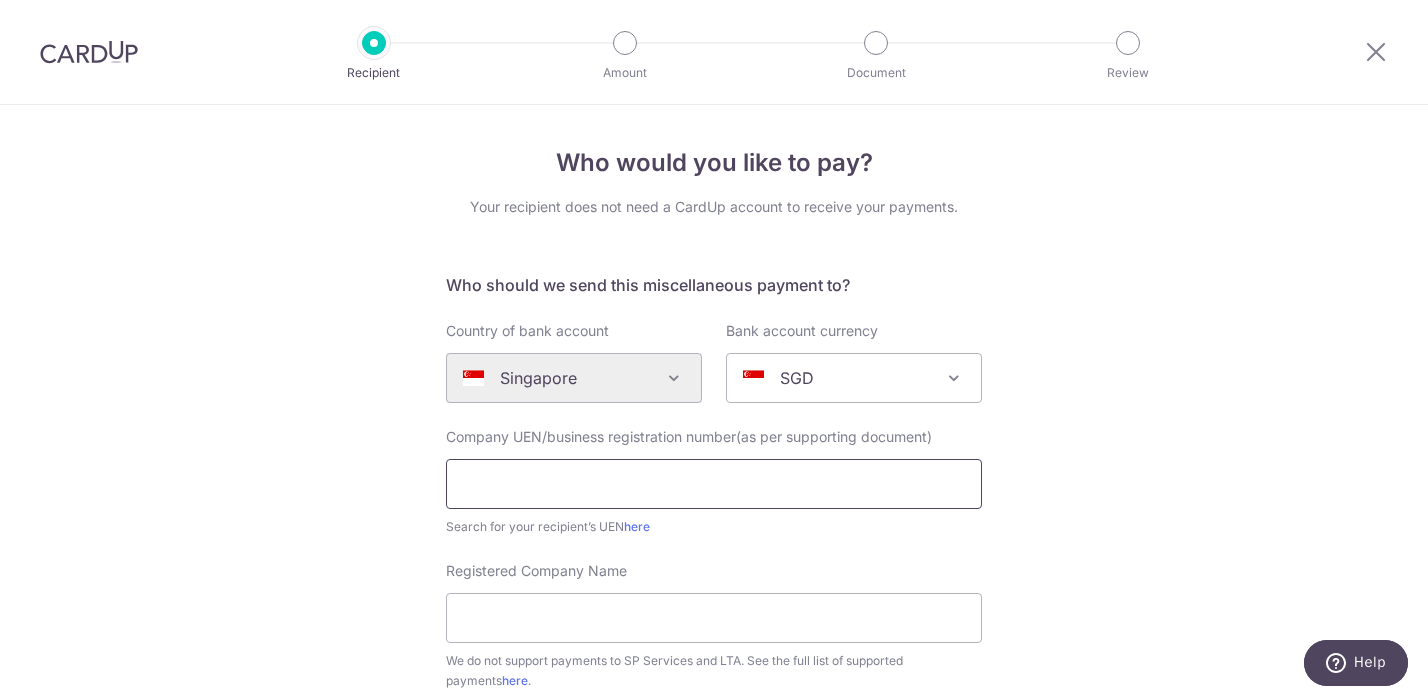 paste on "201405787Z" 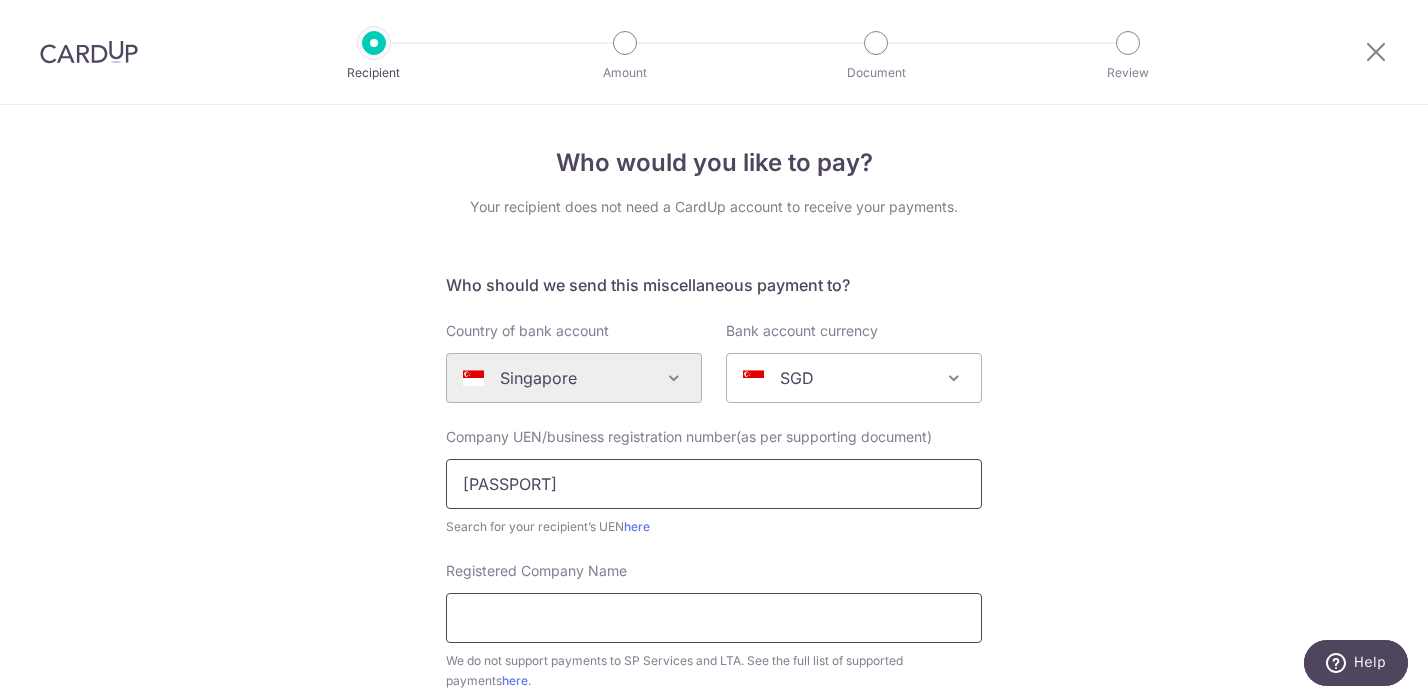 type on "201405787Z" 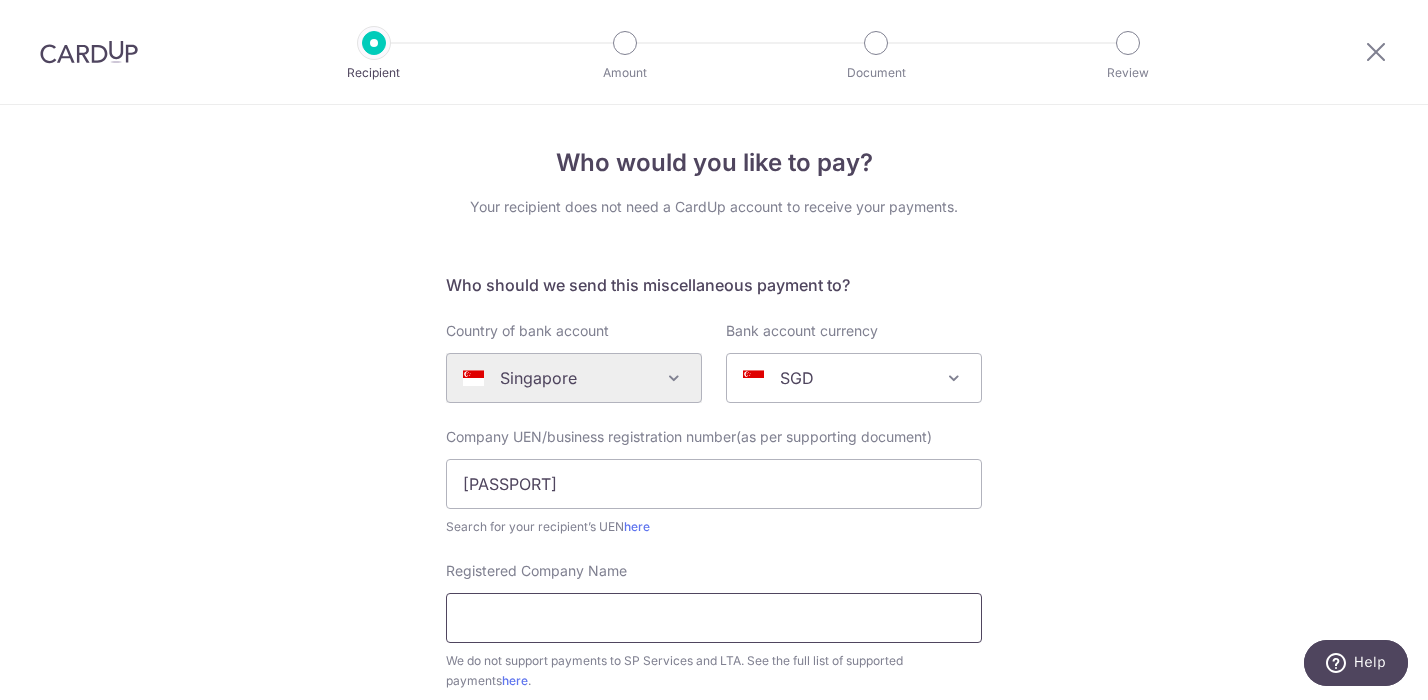 click on "Registered Company Name" at bounding box center (714, 618) 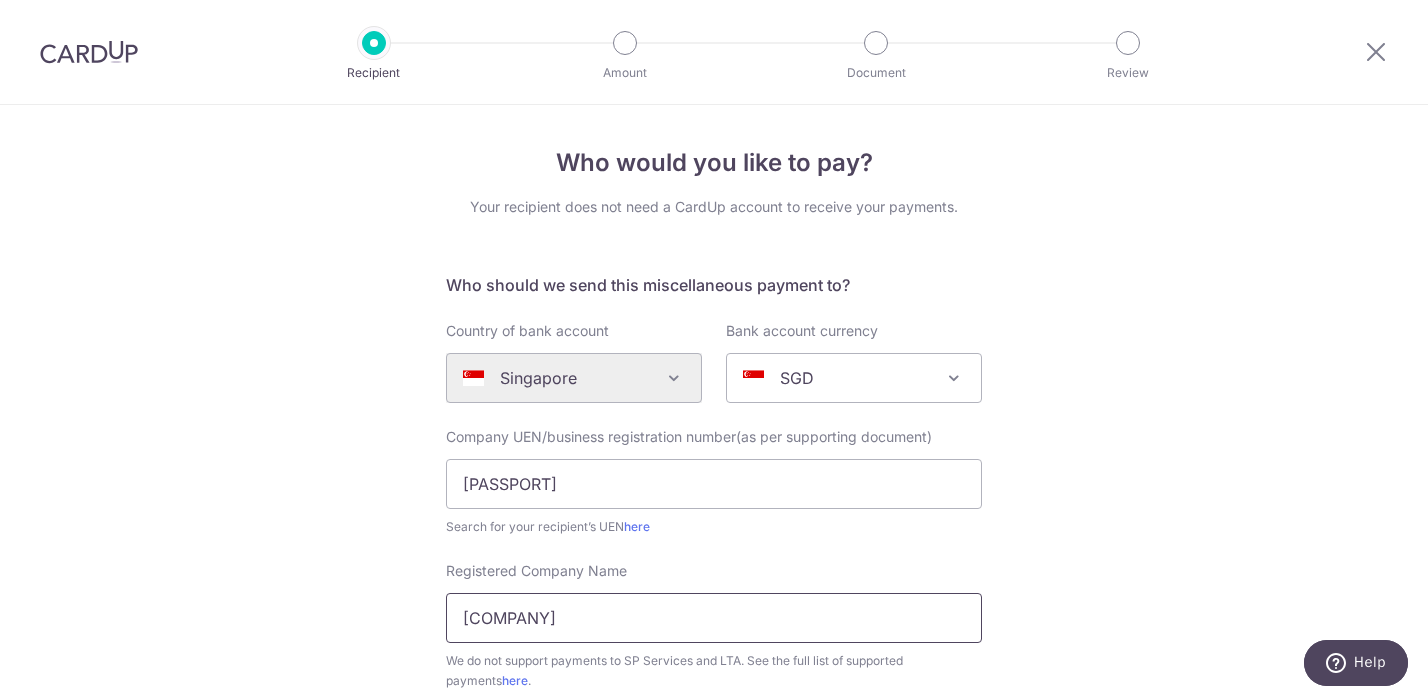 click on "SOLAR SG PTE.LTD." at bounding box center (714, 618) 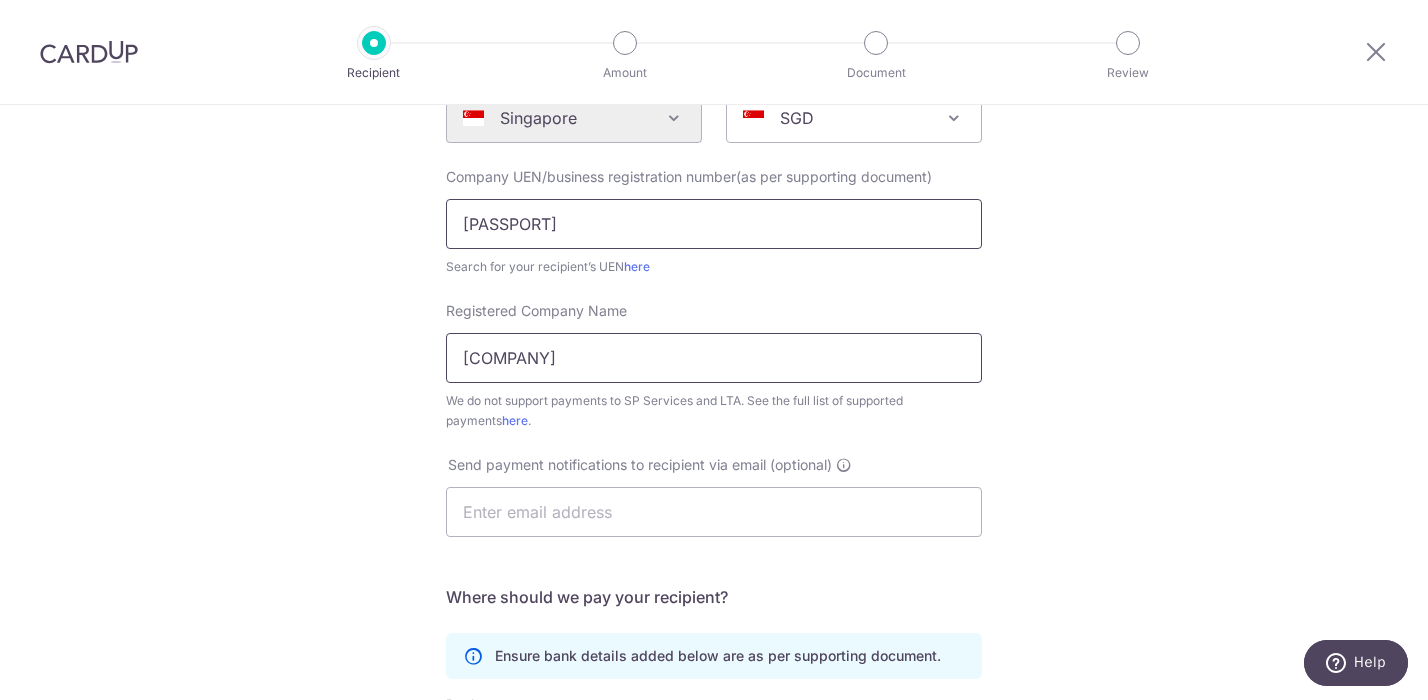 scroll, scrollTop: 270, scrollLeft: 0, axis: vertical 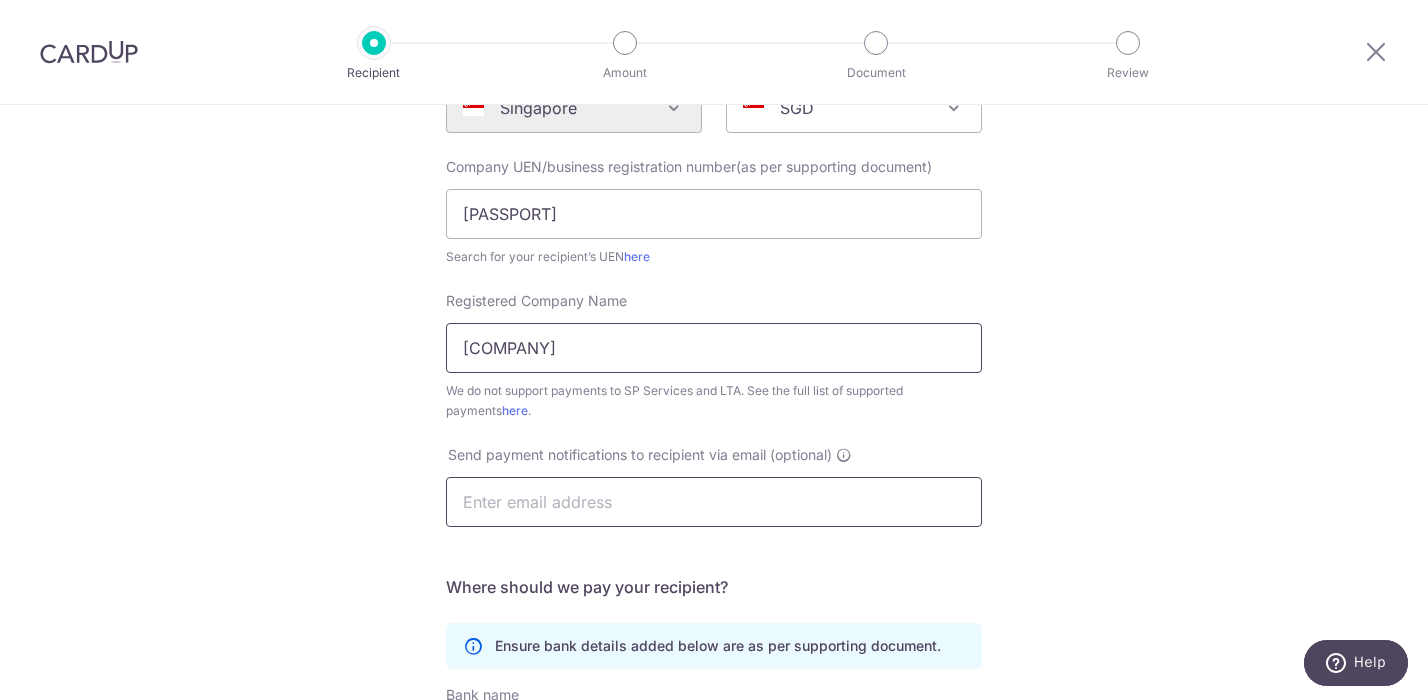 type on "SOLAR SG PTE. LTD." 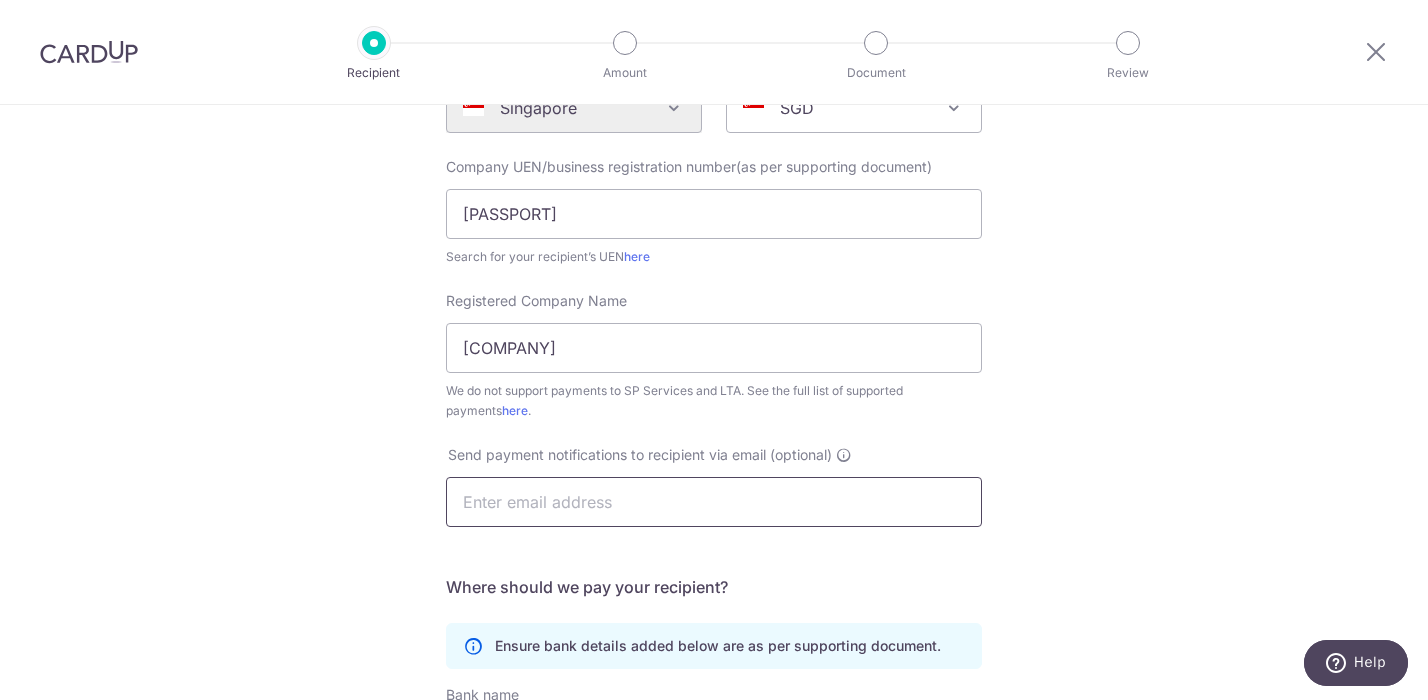 click at bounding box center (714, 502) 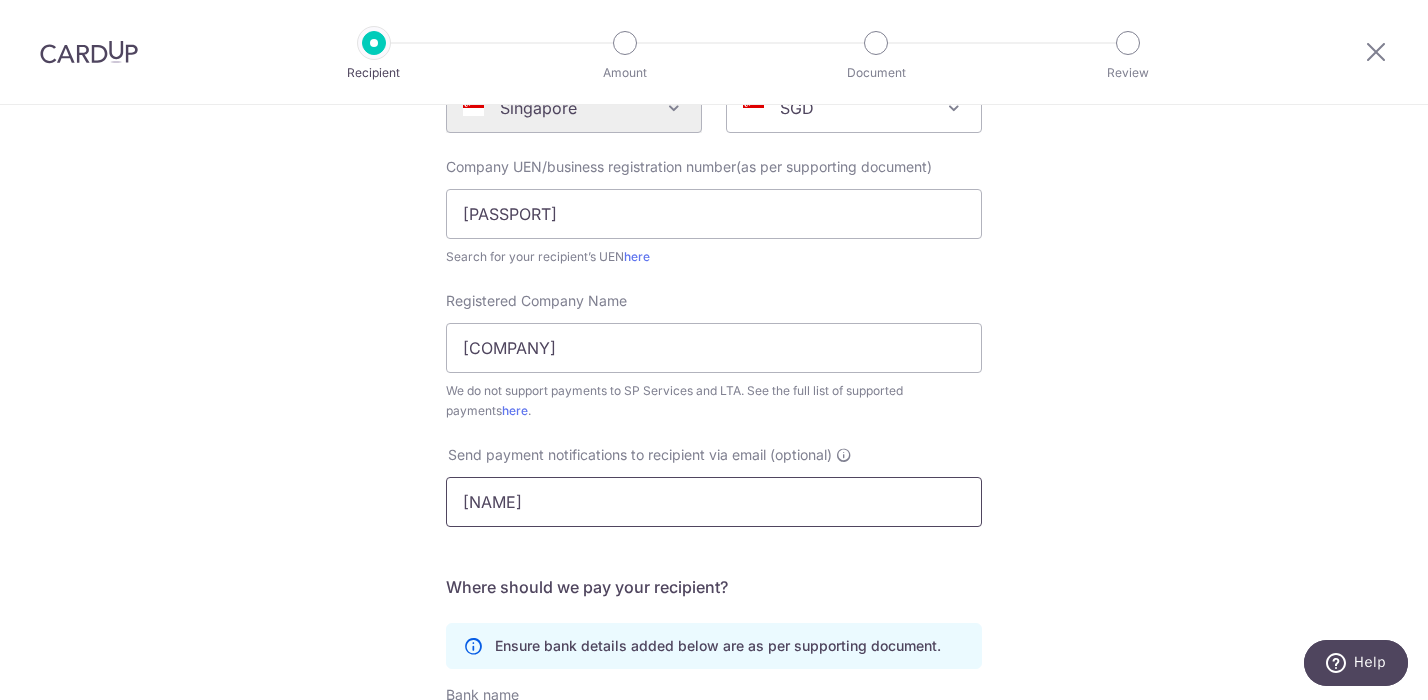 type on "n" 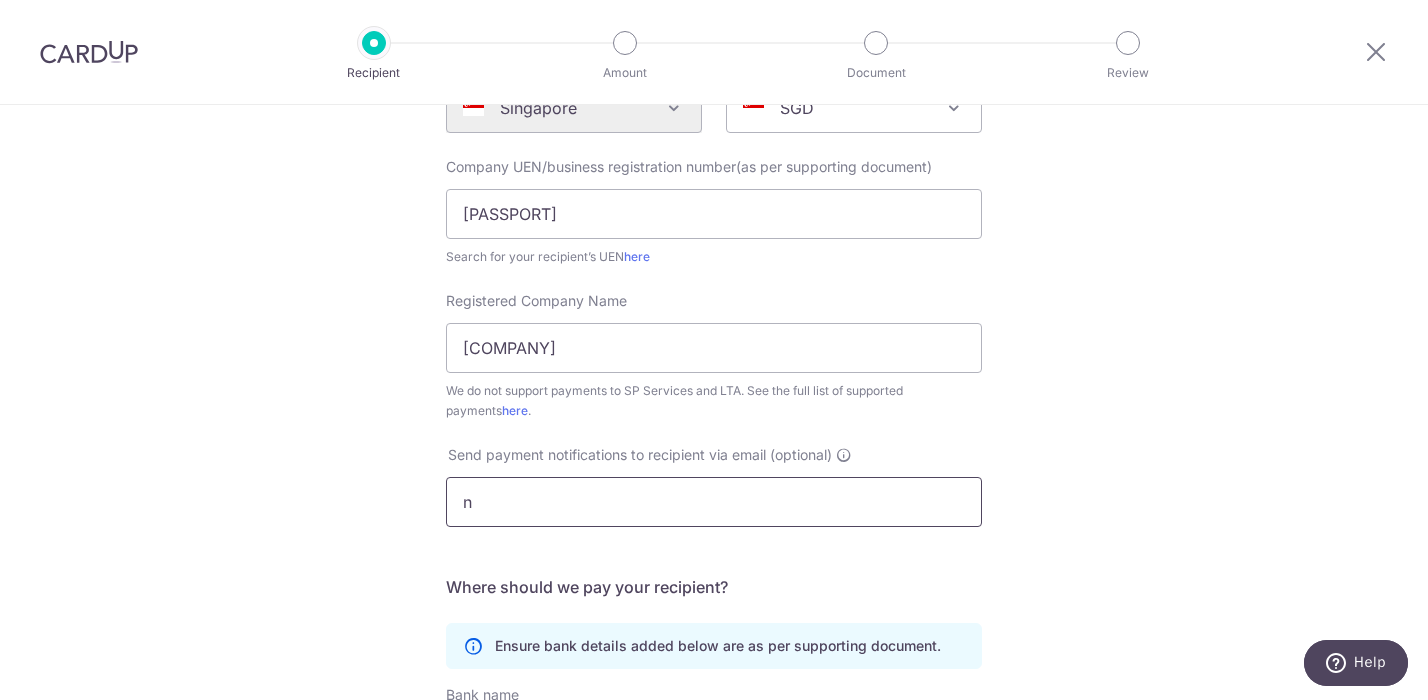 type 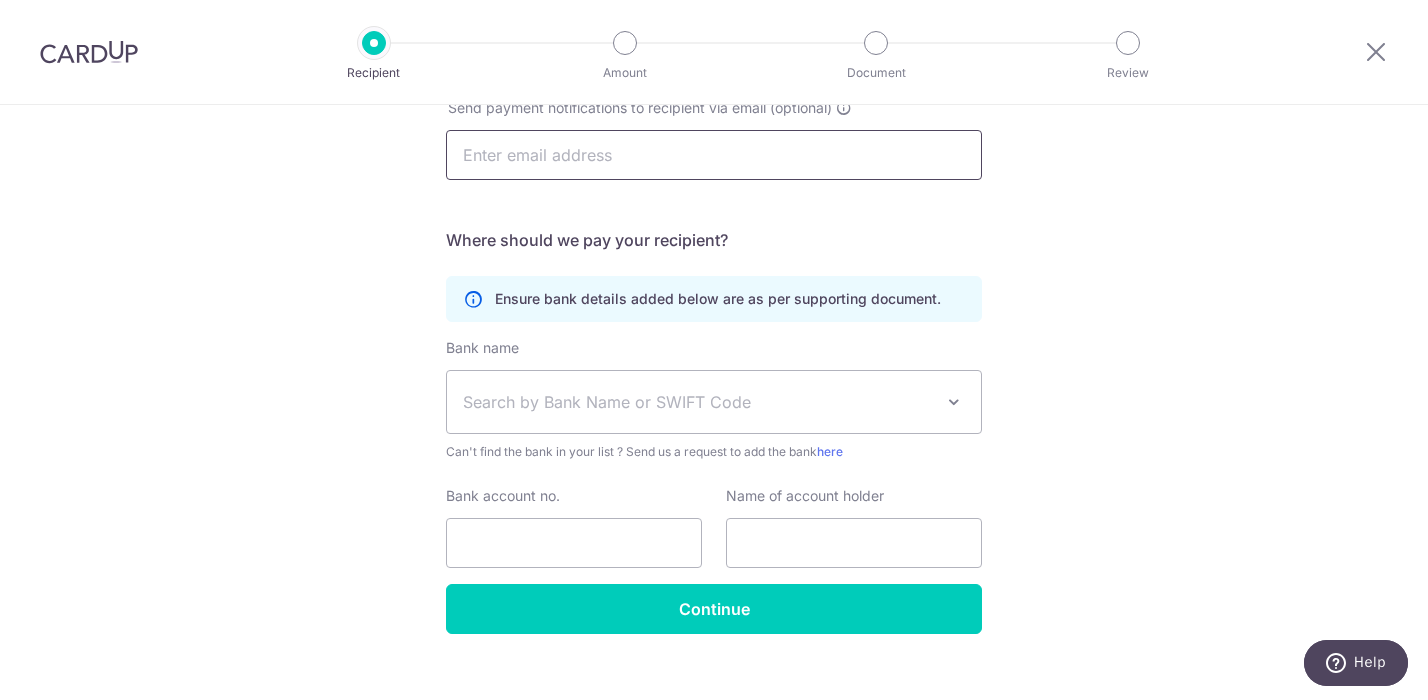 scroll, scrollTop: 640, scrollLeft: 0, axis: vertical 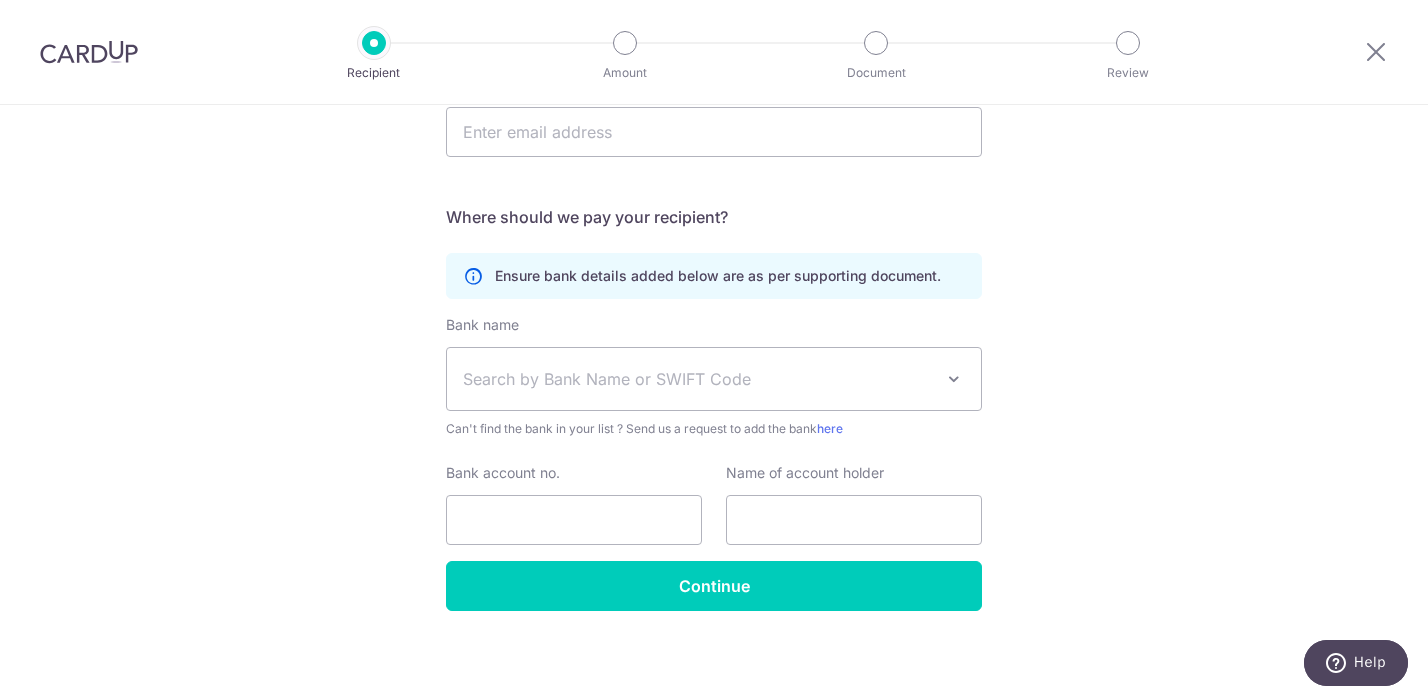 click on "Search by Bank Name or SWIFT Code" at bounding box center [698, 379] 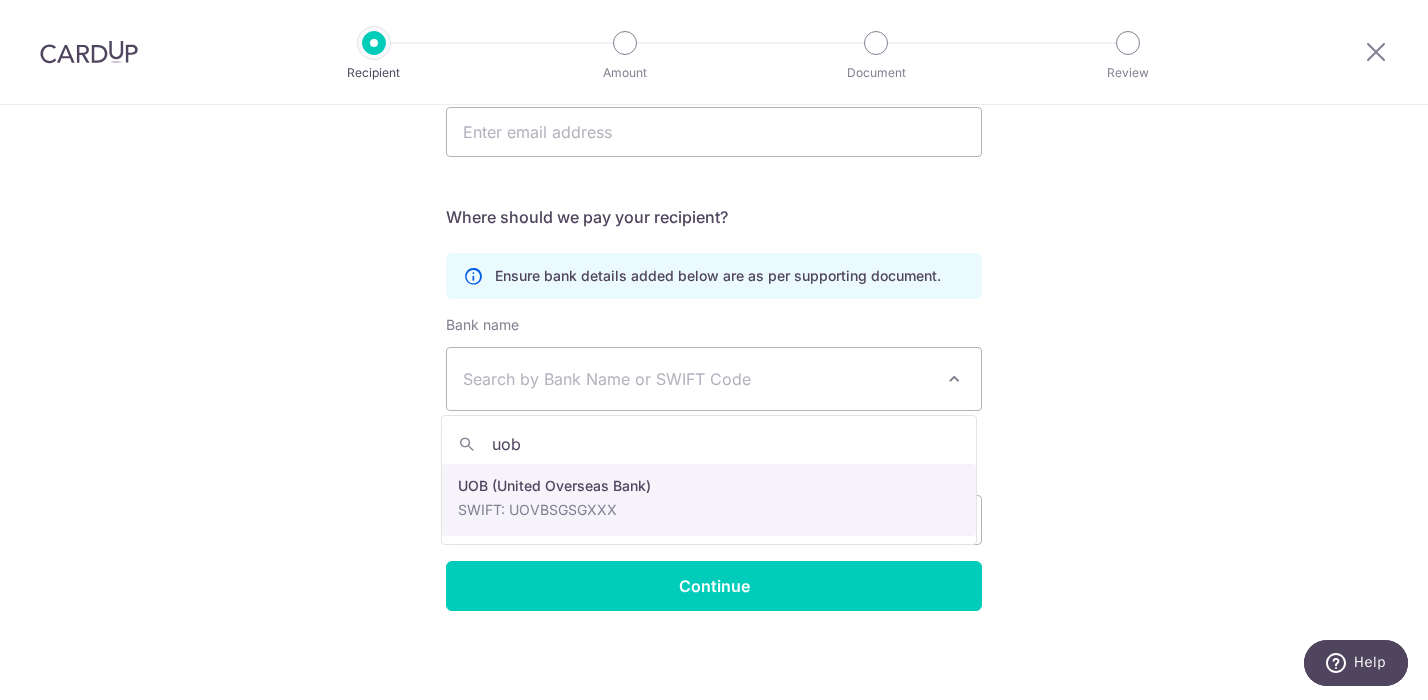 type on "uob" 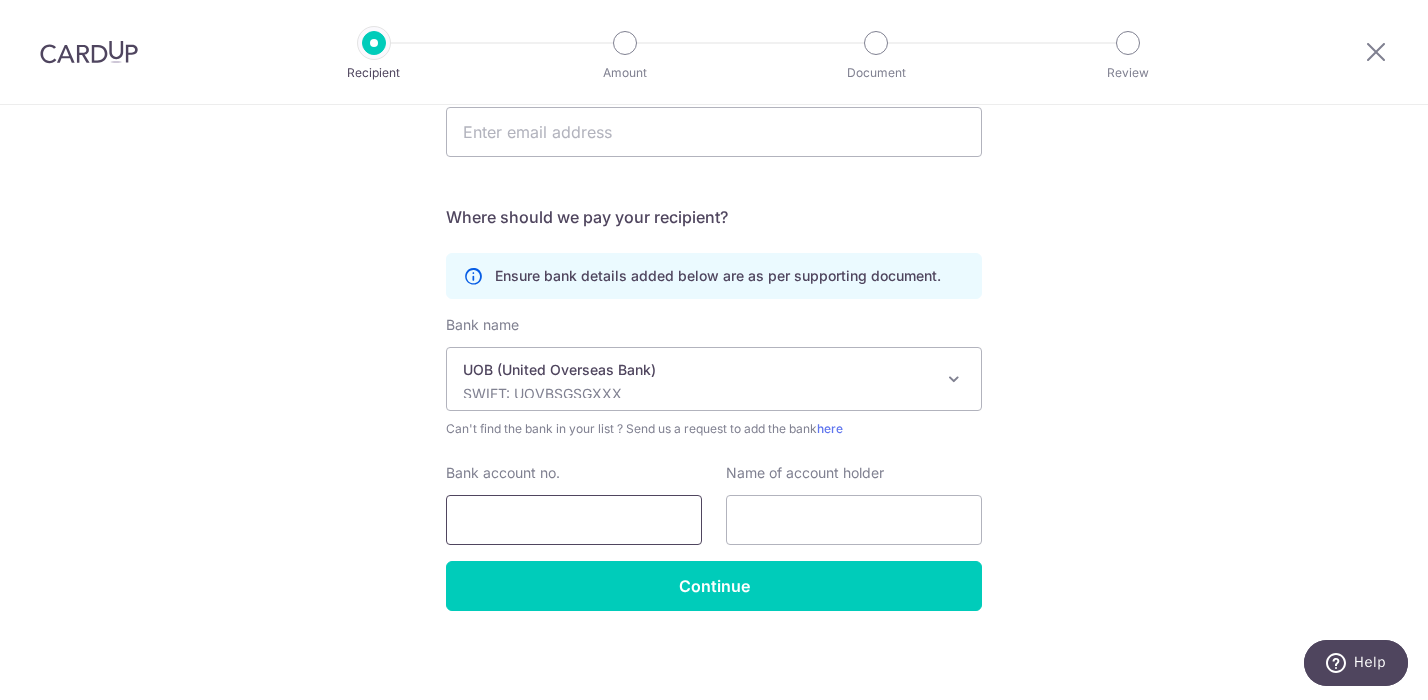 click on "Bank account no." at bounding box center (574, 520) 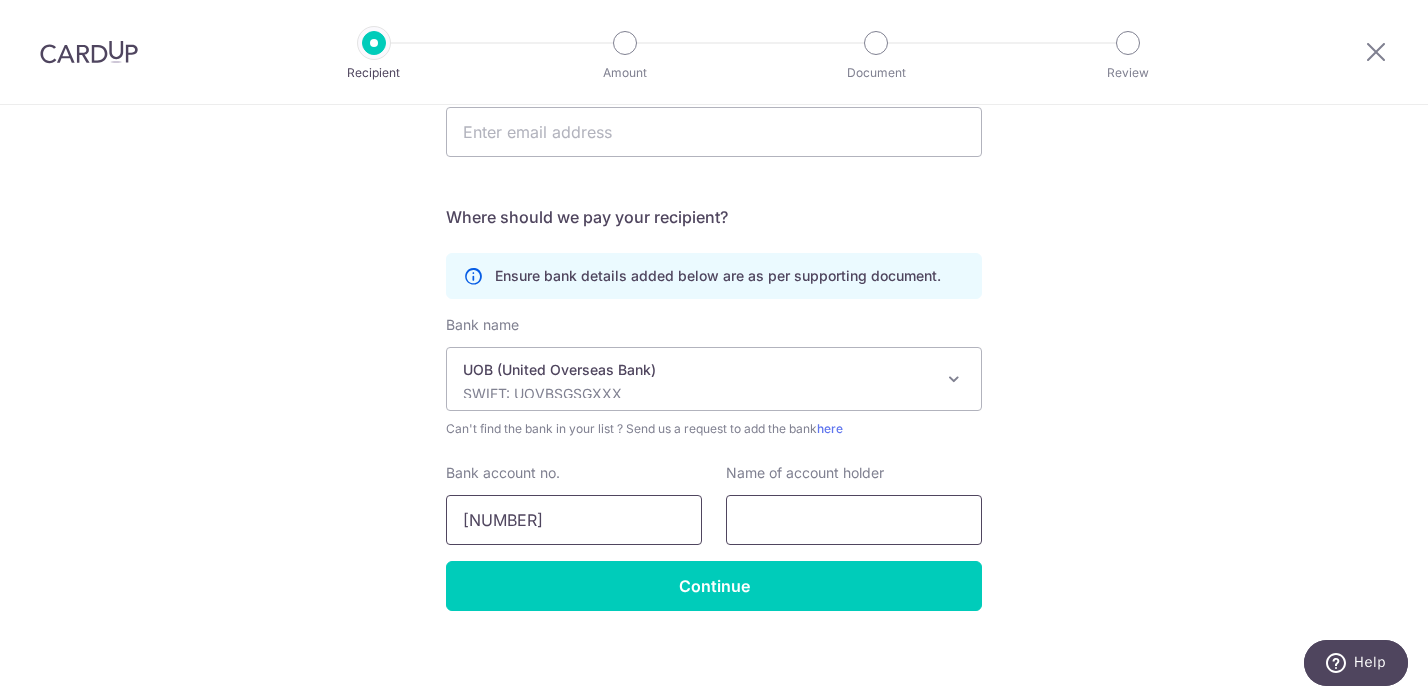 type on "7413001408" 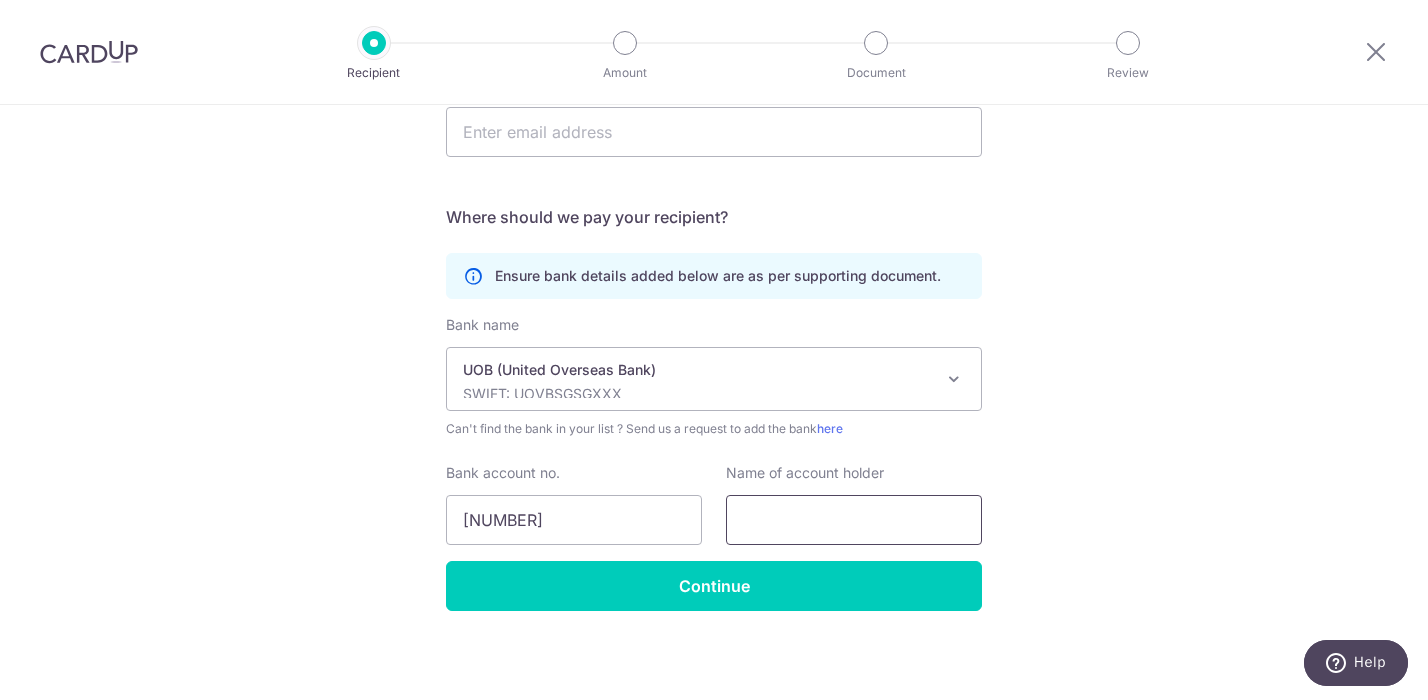 click at bounding box center [854, 520] 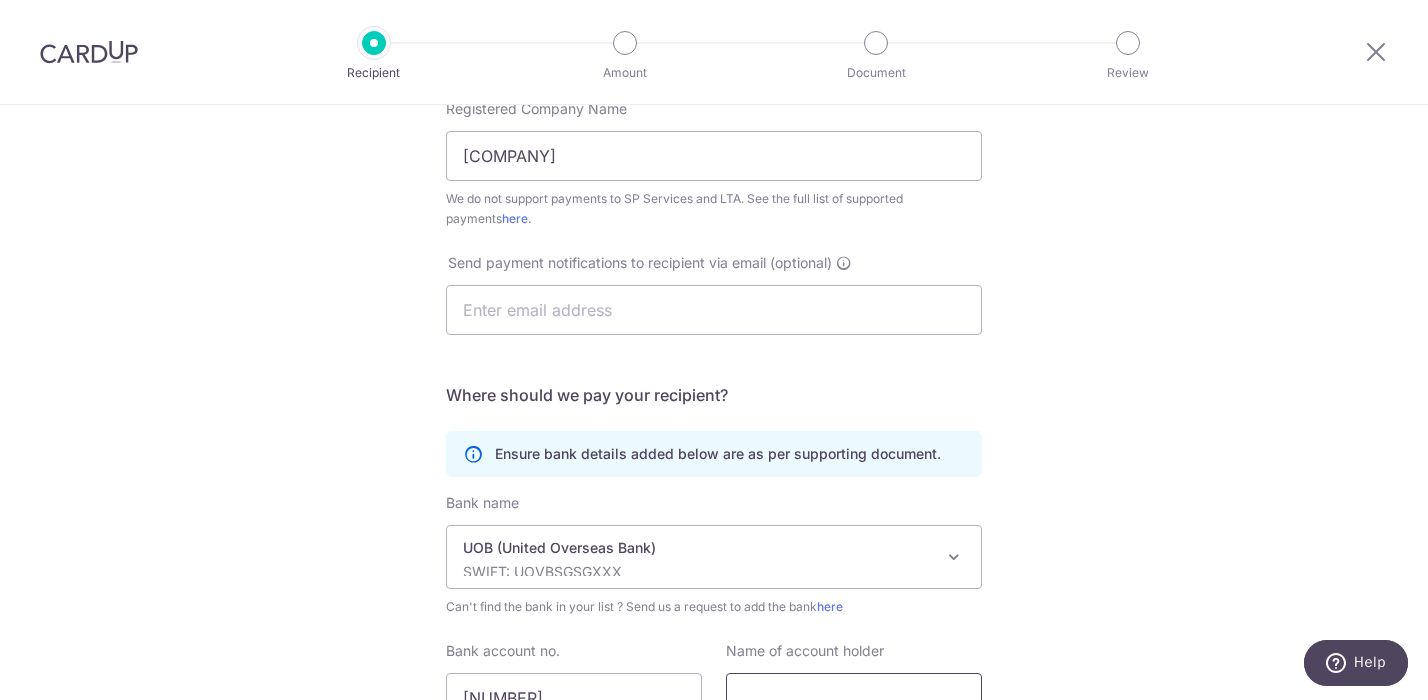 scroll, scrollTop: 457, scrollLeft: 0, axis: vertical 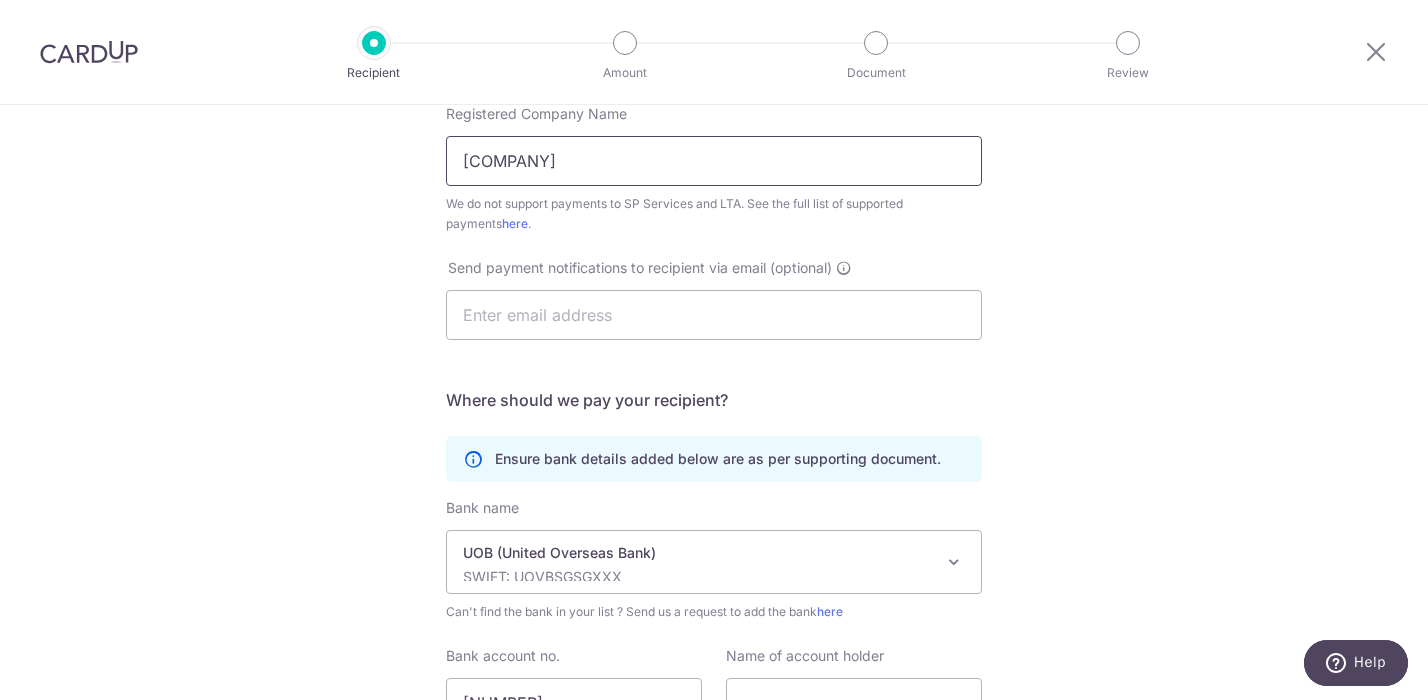 drag, startPoint x: 623, startPoint y: 168, endPoint x: 366, endPoint y: 151, distance: 257.56165 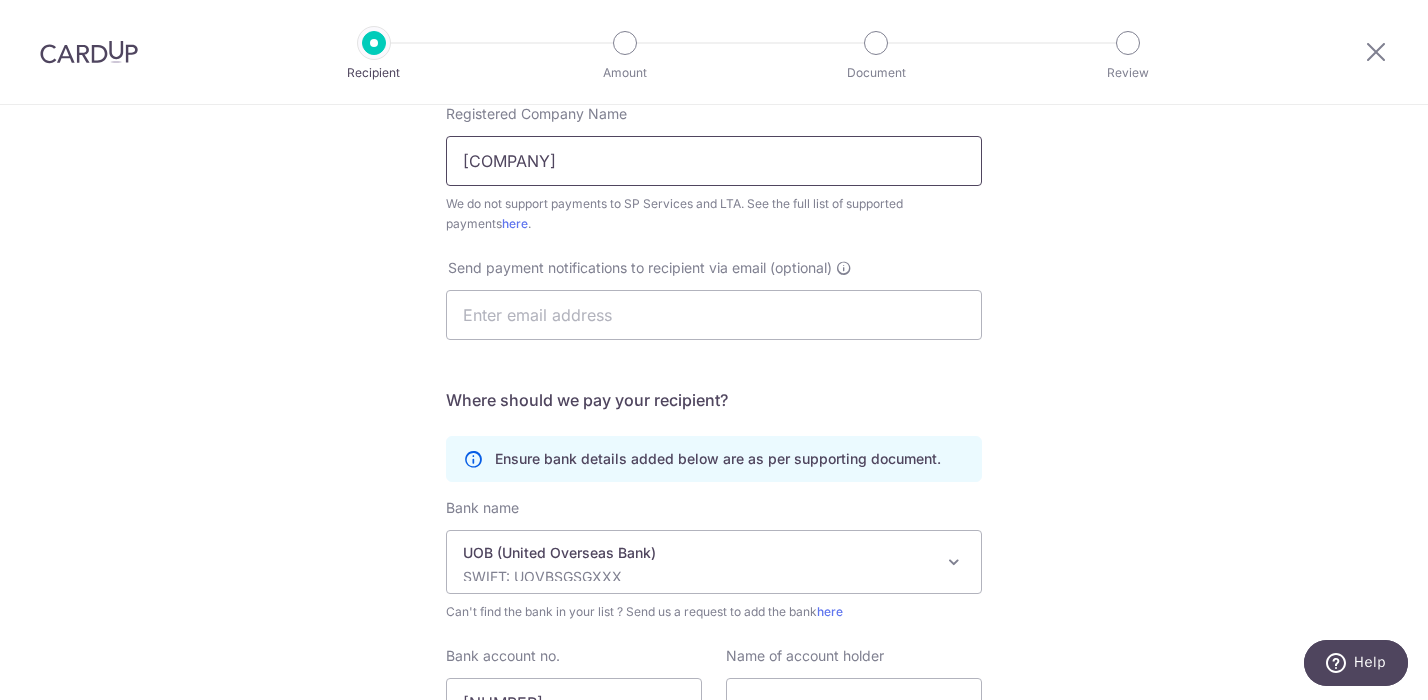 click on "Who would you like to pay?
Your recipient does not need a CardUp account to receive your payments.
Who should we send this miscellaneous payment to?
Country of bank account
Algeria
Andorra
Angola
Anguilla
Argentina
Armenia
Aruba
Australia
Austria
Azerbaijan
Bahrain
Bangladesh
Belgium
Bolivia
Bosnia and Herzegovina
Brazil
British Virgin Islands
Bulgaria
Canada
Chile
China
Colombia
Costa Rica
Croatia
Cyprus
Czech Republic
Denmark
Dominica
Dominican Republic
East Timor
Ecuador
Egypt
Estonia
Faroe Islands
Fiji
Finland
France
French Guiana
French Polynesia
French Southern Territories
Georgia
Germany
Greece
Greenland
Grenada
Guernsey
Guyana
Honduras
Hong Kong
Hungary
Iceland
India
Indonesia
Ireland
Isle of Man
Israel
Italy
Japan
Jersey
Kazakhstan
Kosovo
Kuwait
Kyrgyzstan" at bounding box center [714, 268] 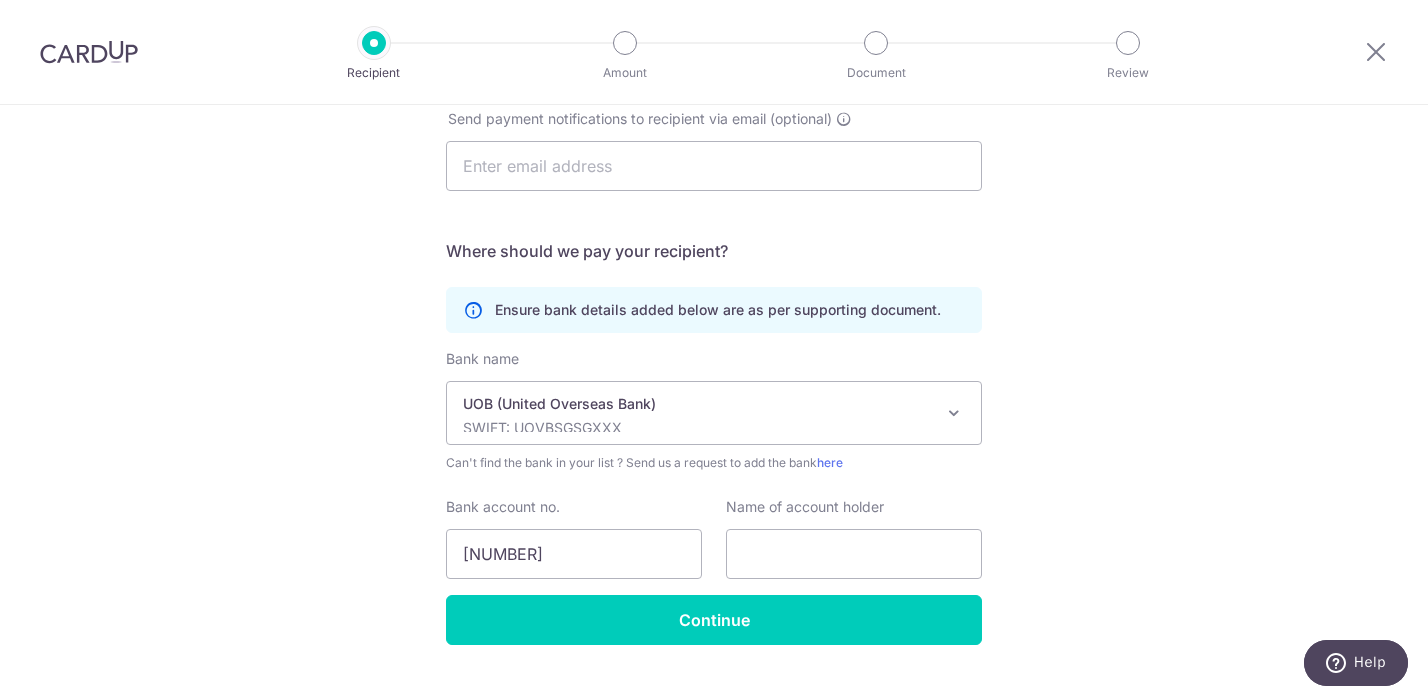 scroll, scrollTop: 639, scrollLeft: 0, axis: vertical 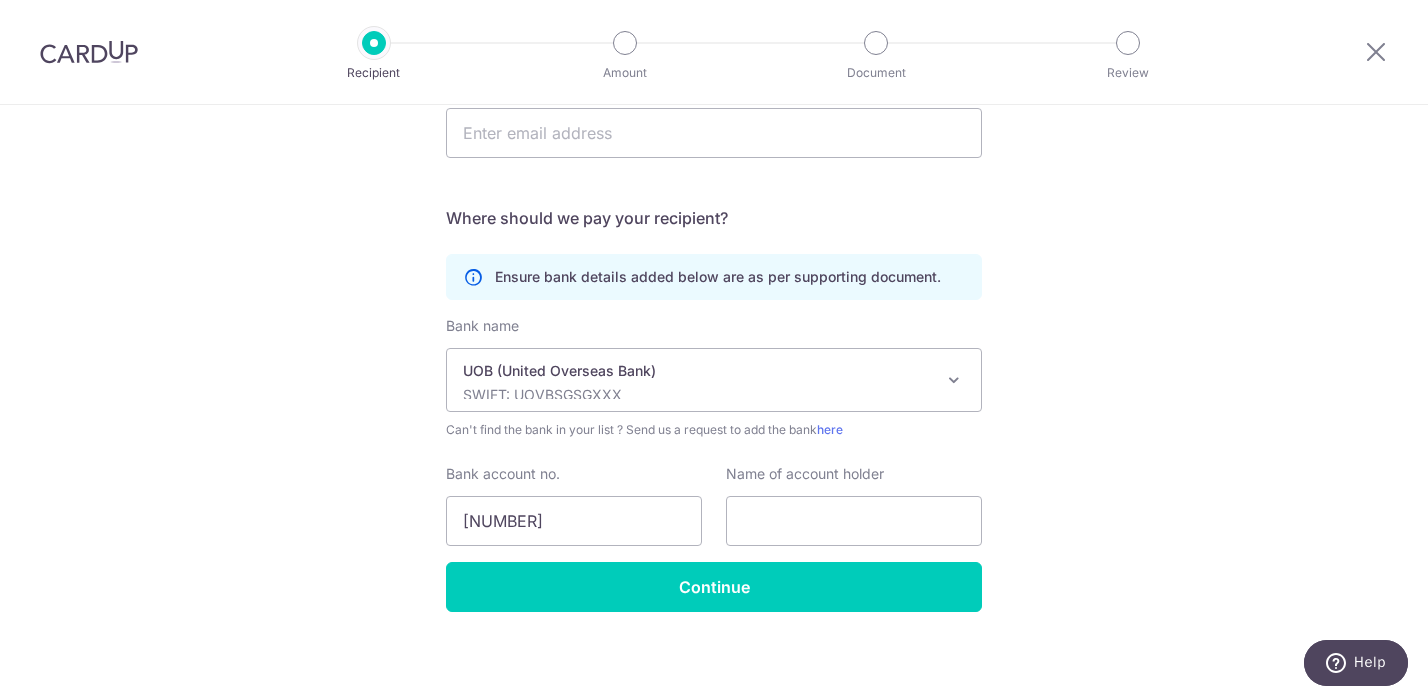 click on "Bank name  (Select from our list, or  add a new bank )
Select Bank
UBS AG
ANEXT BANK PTE LTD
Australia & New Zealand Banking Group
Bank of America Merrill Corp. Singapore
Bank of China
BANK OF COMMUNICATIONS CO.,LTD.
Barclays Bank
BNP Paribas
Cambridge Trust Company
CHINA CONSTRUCTION BANK CORPORATION
CIMB
Citibank Jakarta
Citibank Singapore Limited
Citibank, N.A.
Citibank, N.A.
Citibank, N.A.
Citibank,N.A.
CommerzBank
Commonwealth Bank of Australia
Credit Agricole Corporate and Investment Bank
DBS Bank
Deutsche Bank
Far Eastern Bank
GXS Bank Pte Ltd
HDFC Bank
HL Bank
HSBC Bank (Singapore) Limited.
HSBC Corporate (Hongkong and Shanghai Banking Corporation)
HSBC Personal (Hongkong and Shanghai Banking Corporation)
Indian Bank
Industrial and Commercial Bank of China
JP Morgan Chase
Malayan Banking BHD
MariBank Singapore Private Limited
MatchMove Pay Pte Ltd
POSB" at bounding box center (714, 439) 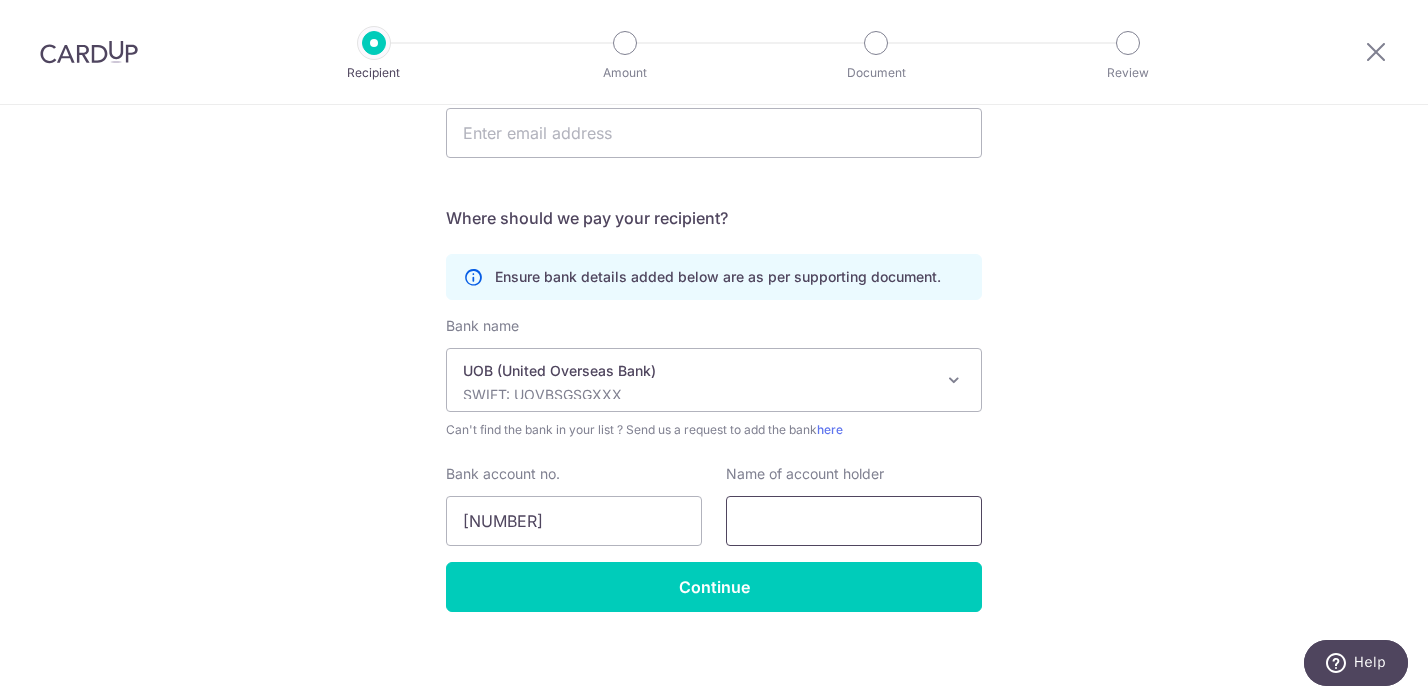 click at bounding box center [854, 521] 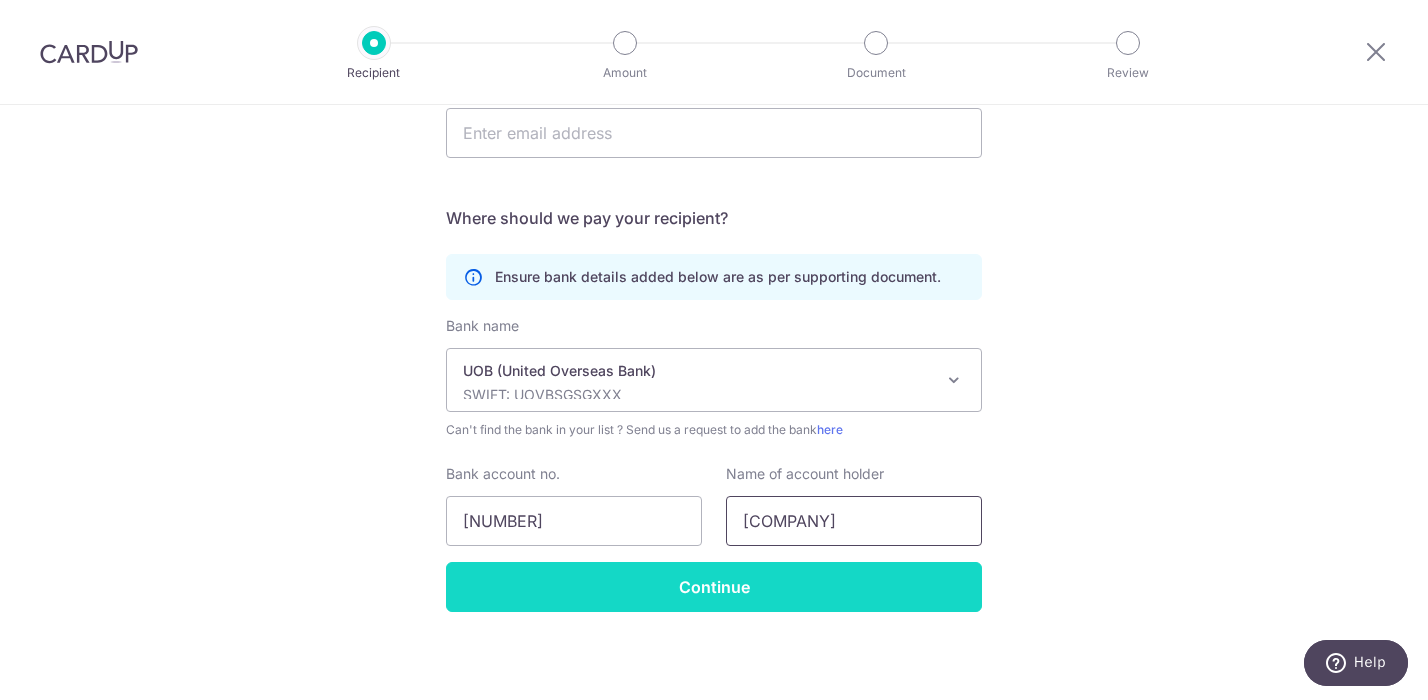 type on "SOLAR SG PTE. LTD." 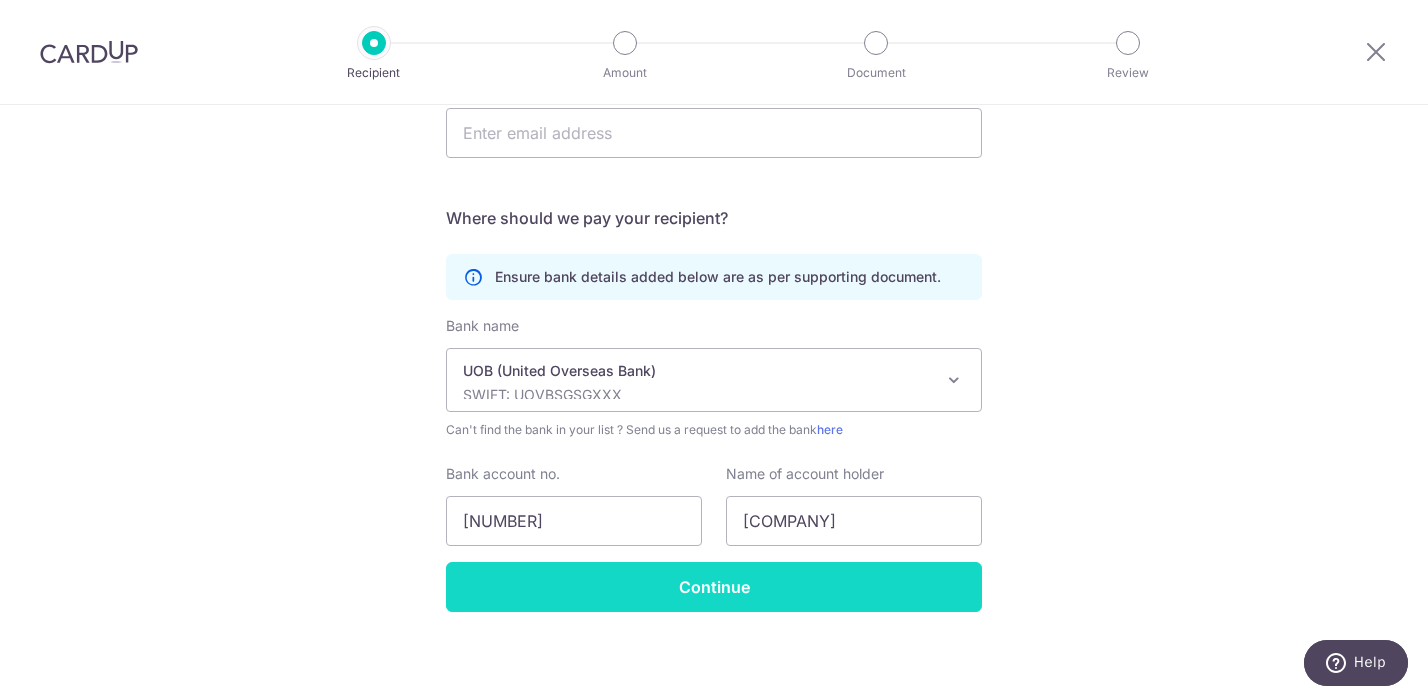 click on "Continue" at bounding box center (714, 587) 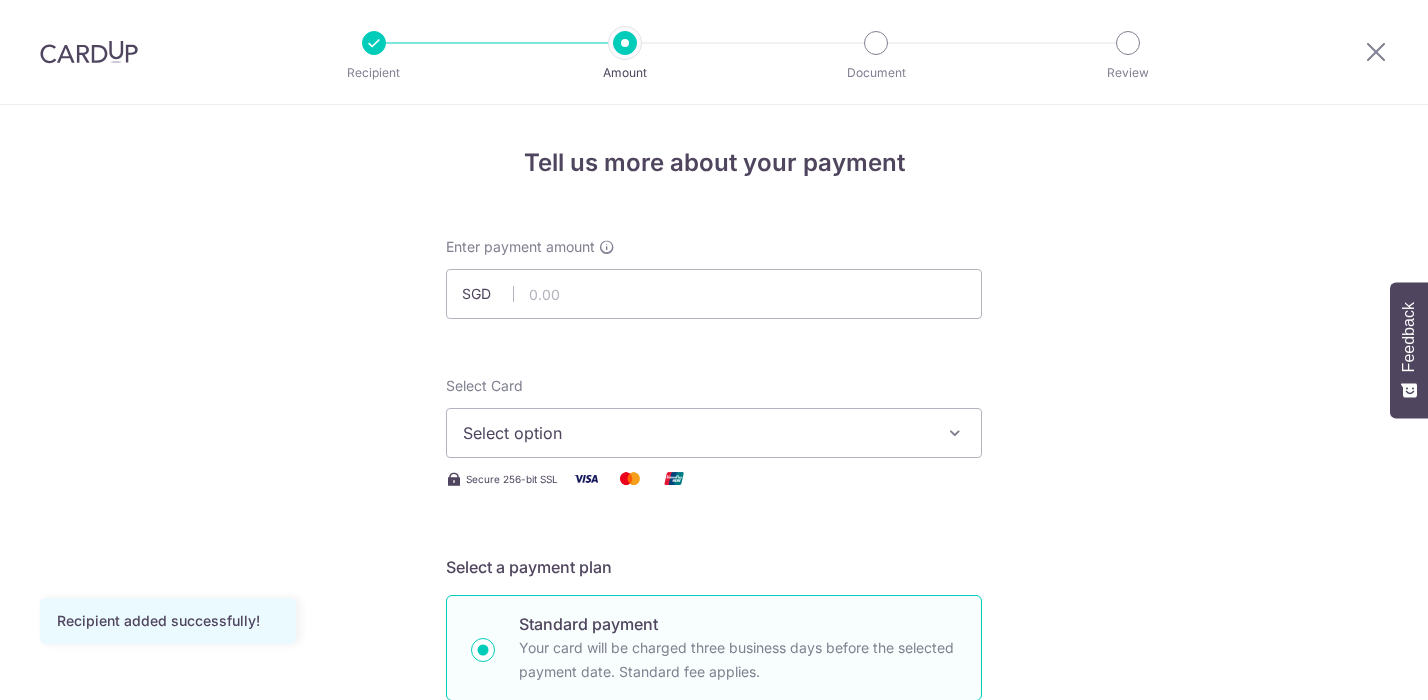 scroll, scrollTop: 0, scrollLeft: 0, axis: both 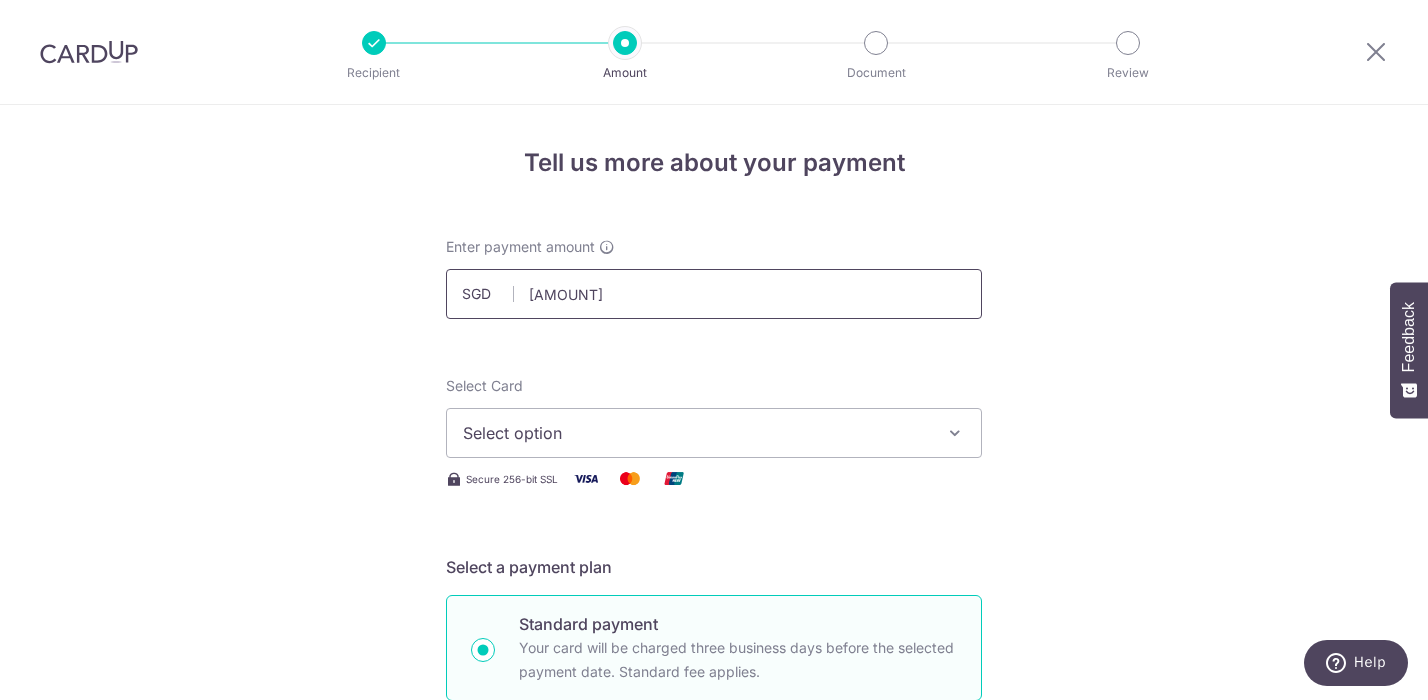 click on "[AMOUNT]" at bounding box center (714, 294) 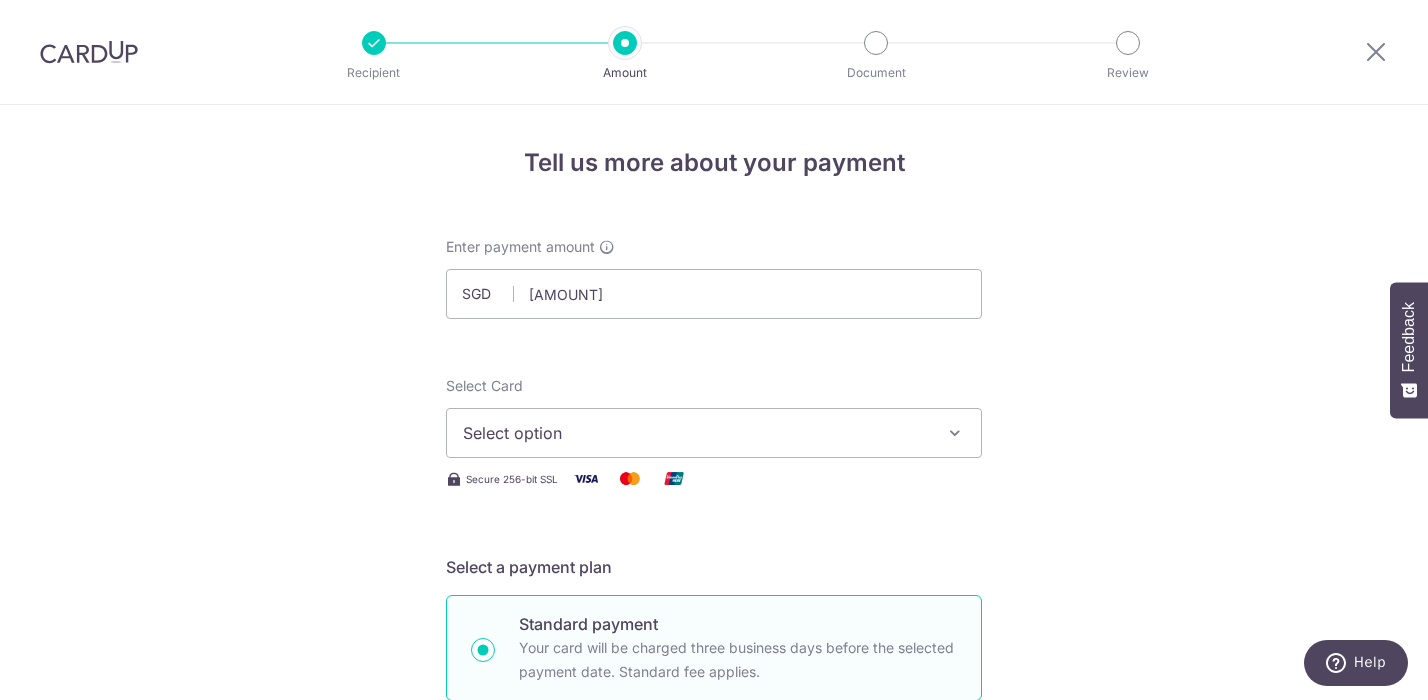 type on "14,490.00" 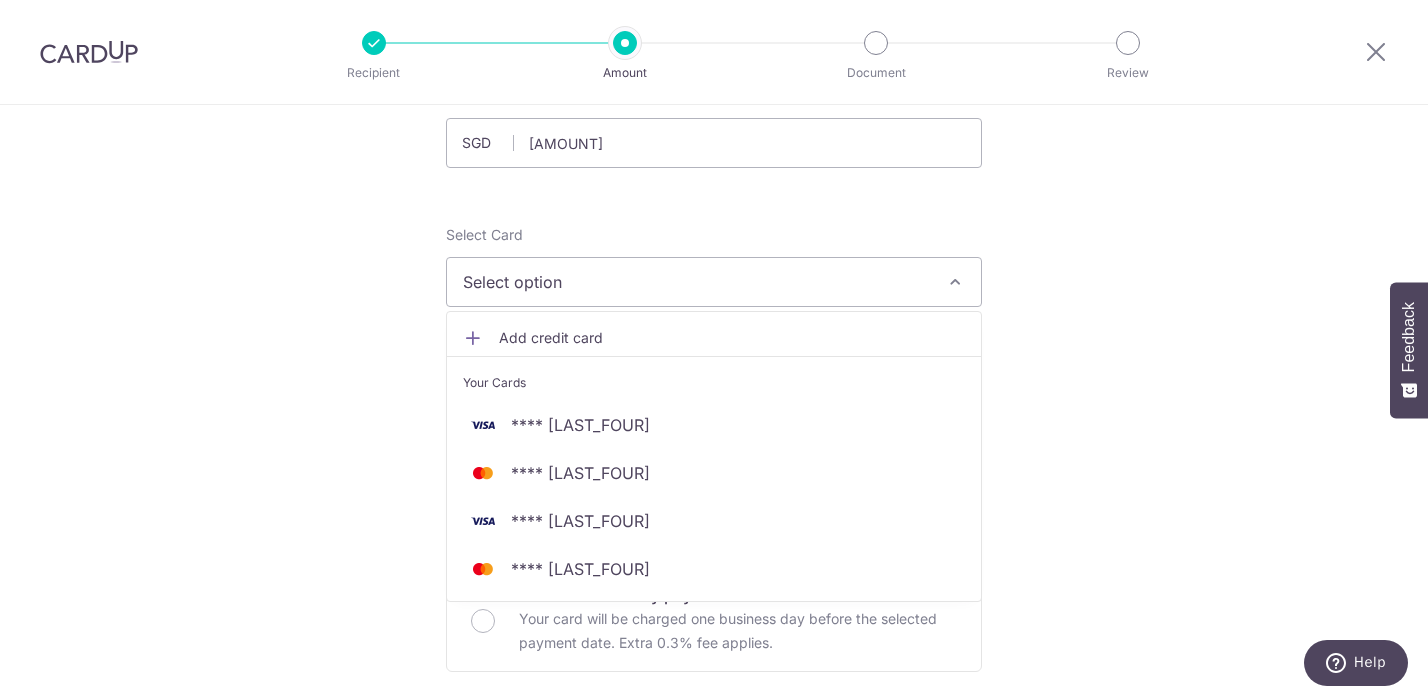 scroll, scrollTop: 153, scrollLeft: 0, axis: vertical 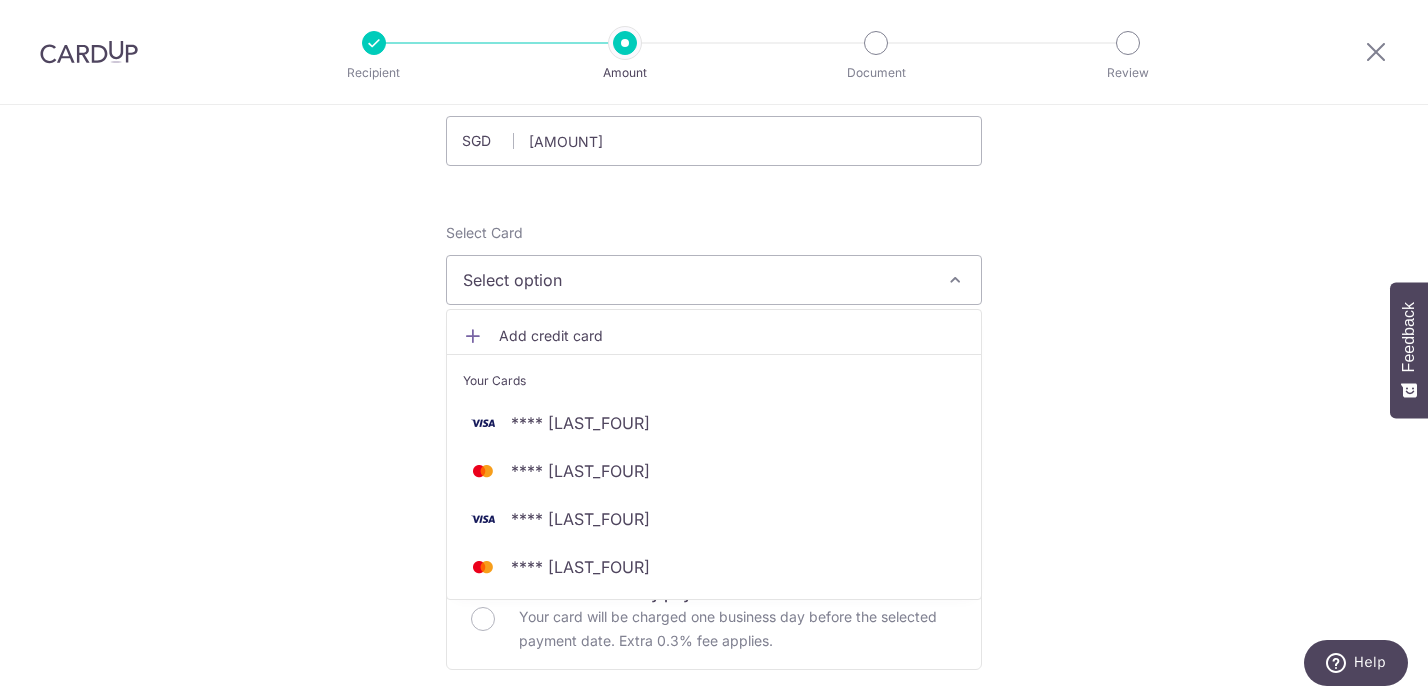 click on "Tell us more about your payment
Enter payment amount
SGD
14,490.00
14490.00
Recipient added successfully!
Select Card
Select option
Add credit card
Your Cards
**** 7642
**** 2724
**** 5153
**** 7031
Secure 256-bit SSL
Text
New card details" at bounding box center [714, 856] 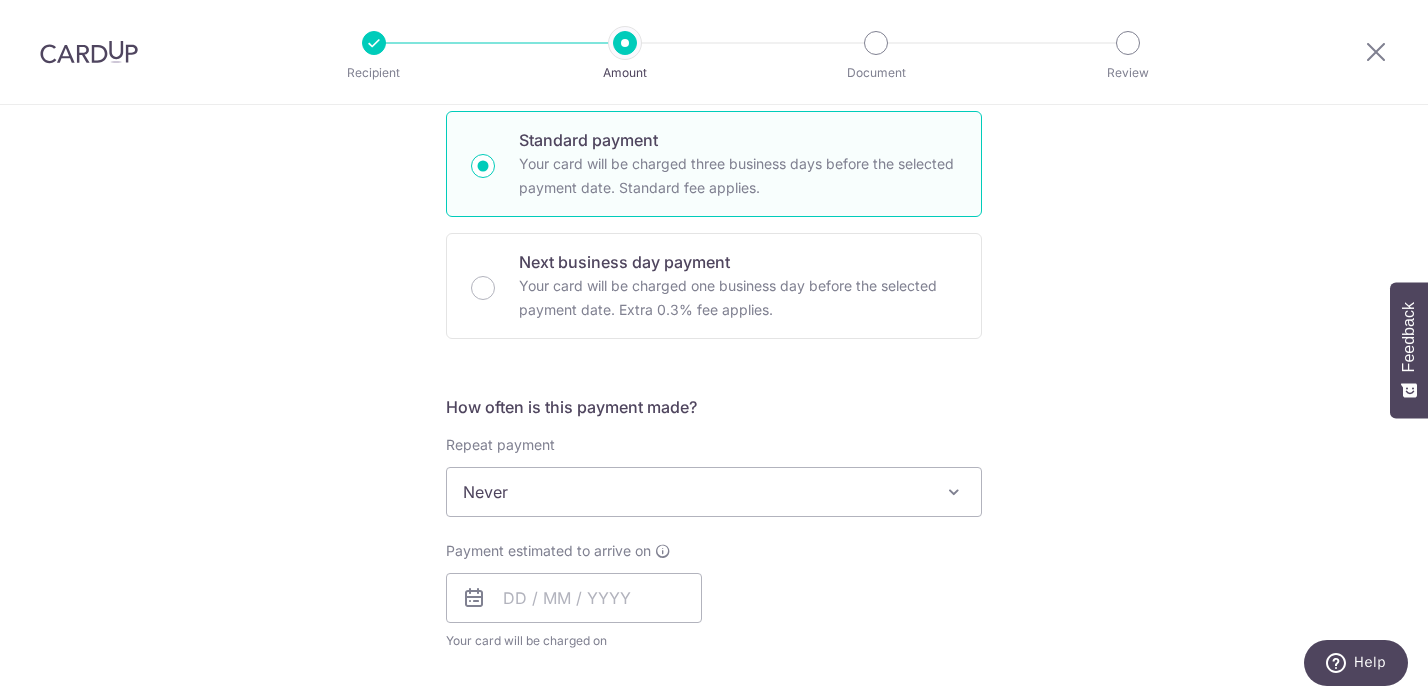 scroll, scrollTop: 485, scrollLeft: 0, axis: vertical 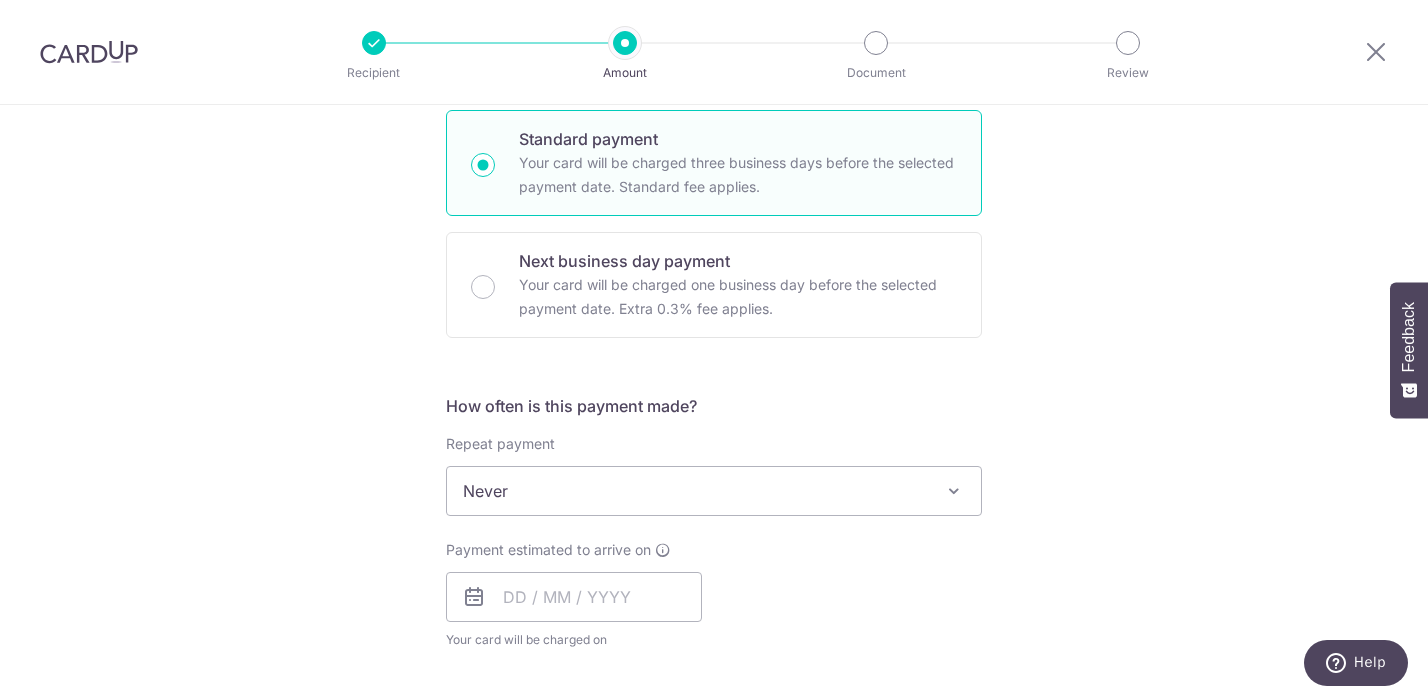 click on "Never" at bounding box center [714, 491] 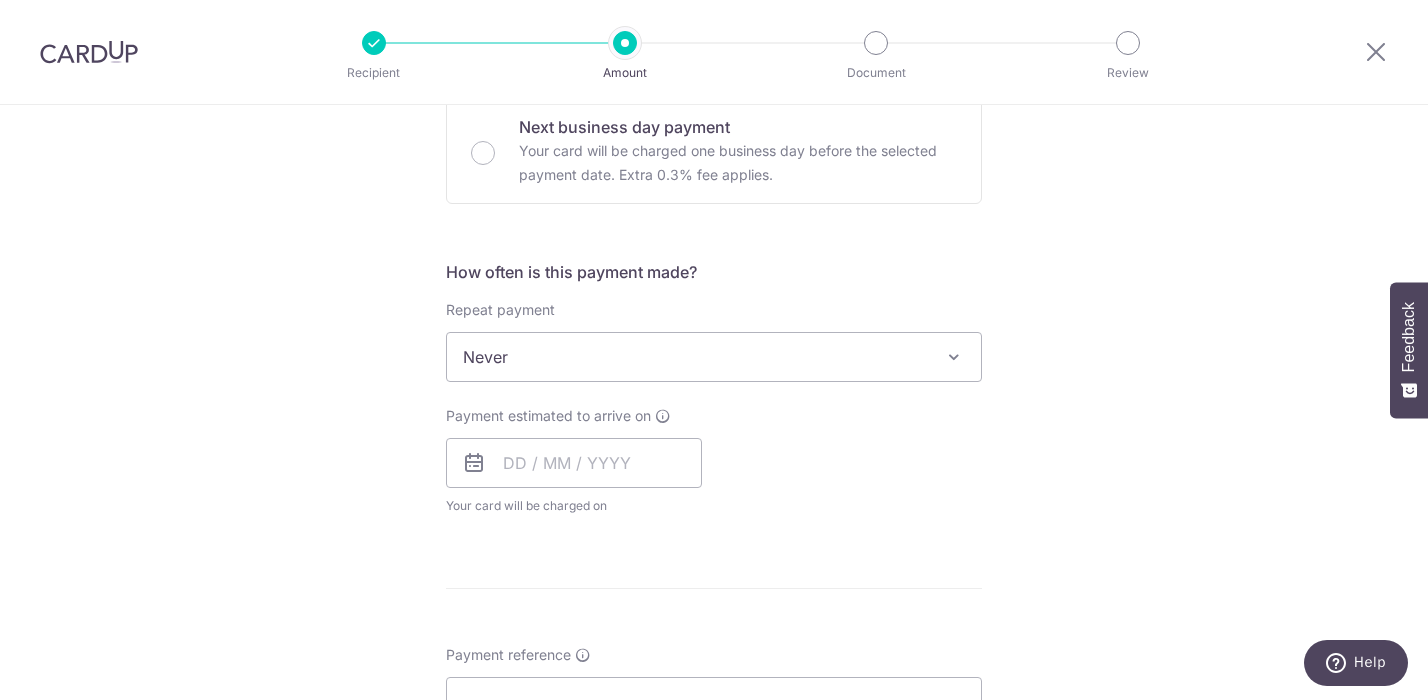 scroll, scrollTop: 620, scrollLeft: 0, axis: vertical 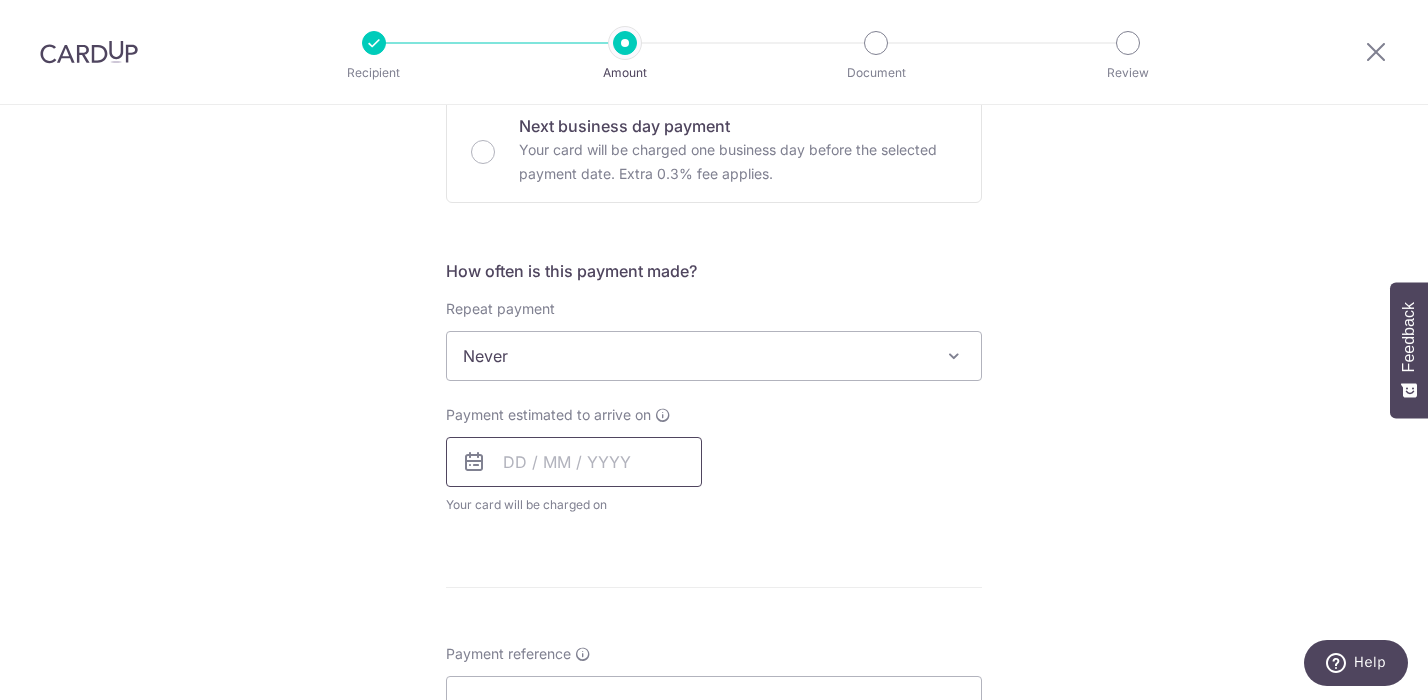 click at bounding box center [574, 462] 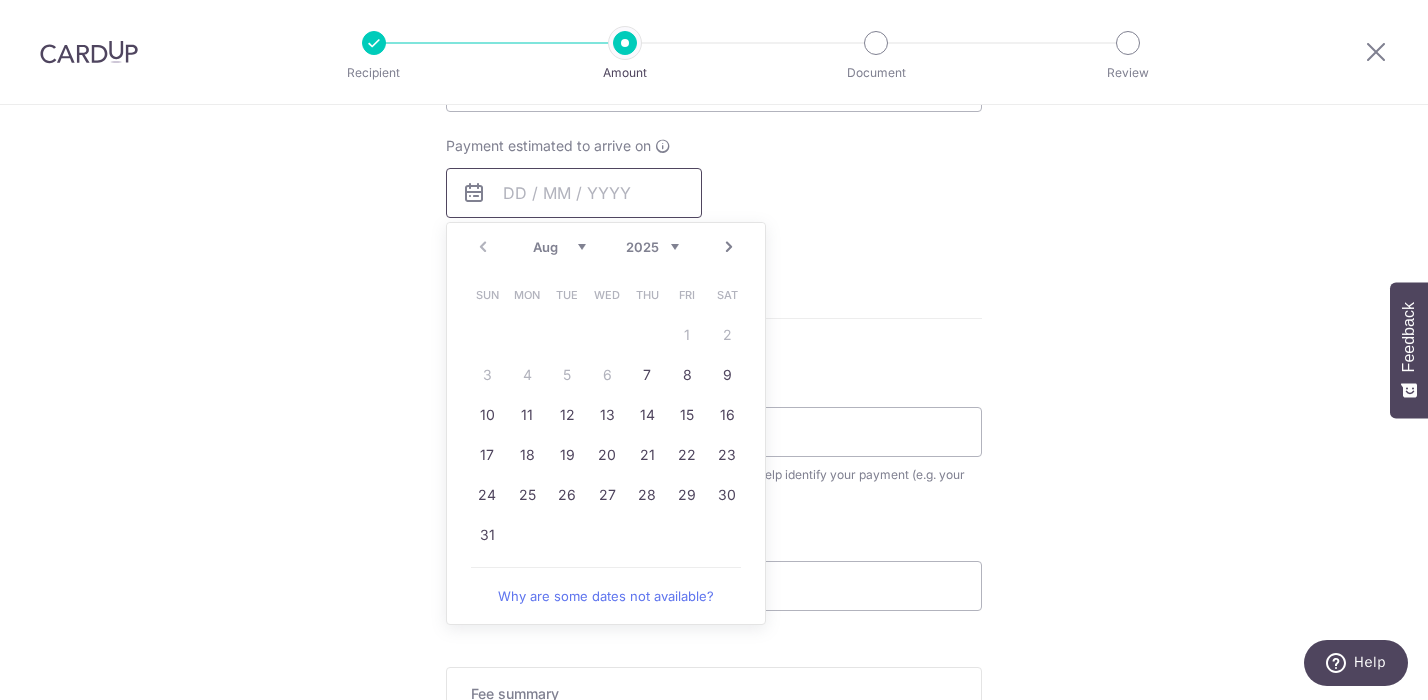 scroll, scrollTop: 958, scrollLeft: 0, axis: vertical 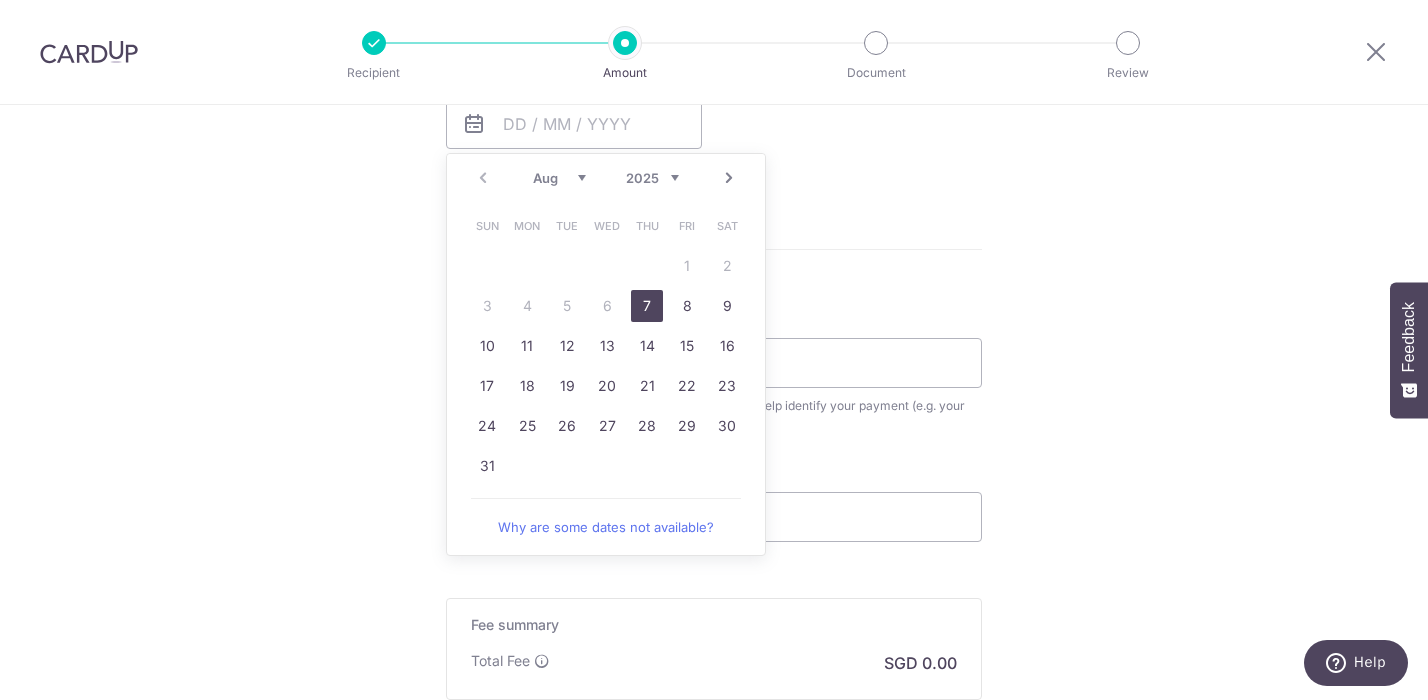 click on "7" at bounding box center (647, 306) 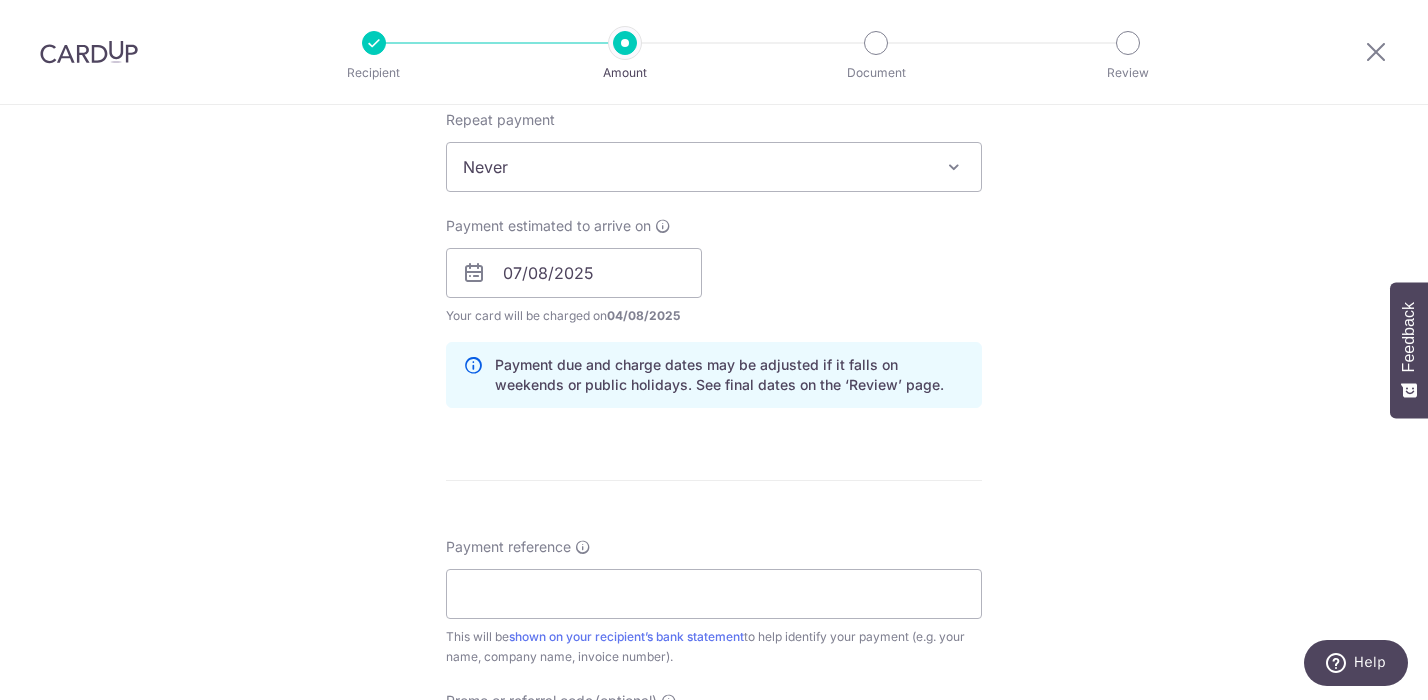 scroll, scrollTop: 937, scrollLeft: 0, axis: vertical 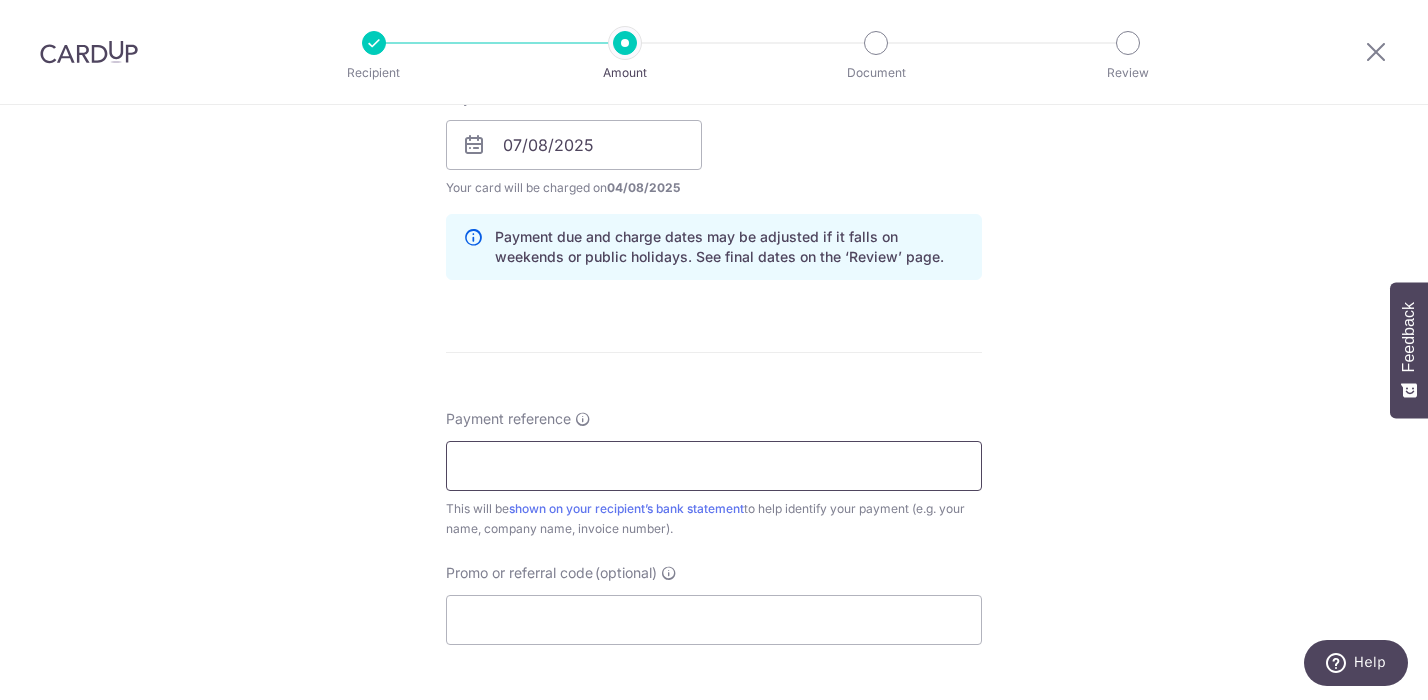 click on "Payment reference" at bounding box center (714, 466) 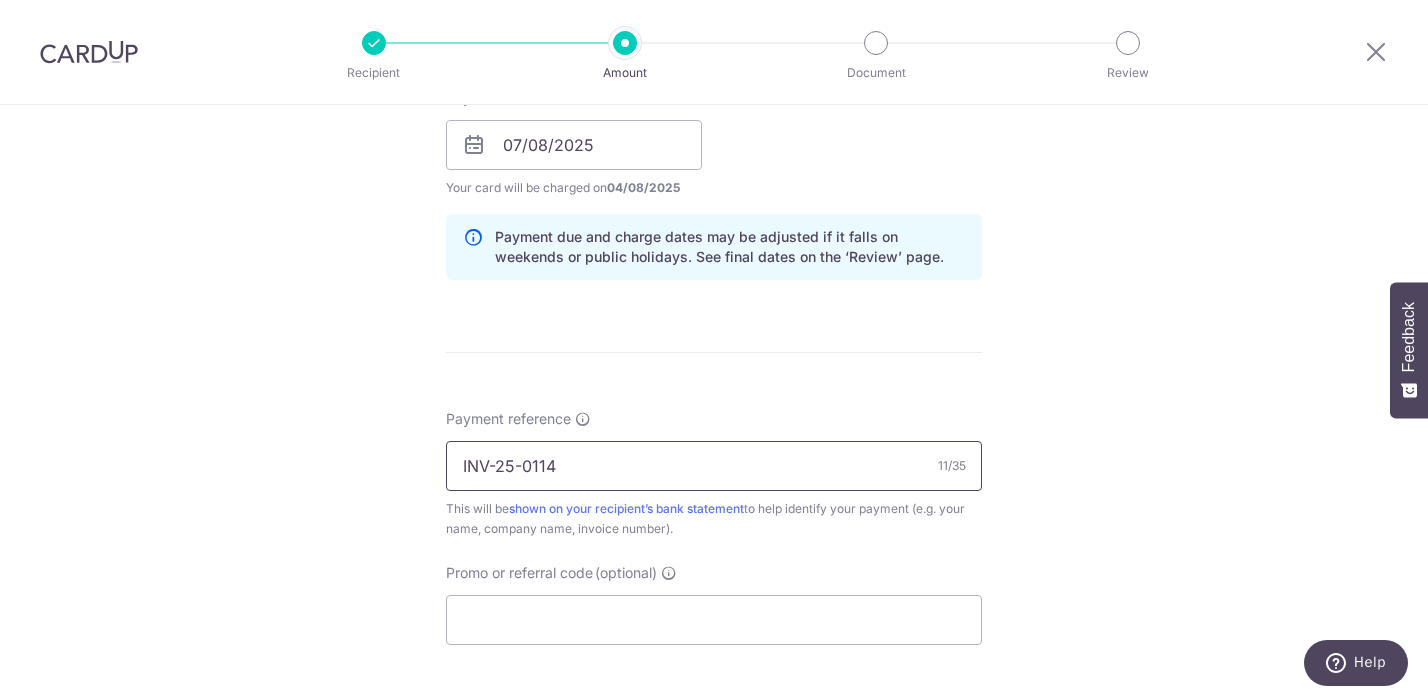 scroll, scrollTop: 1098, scrollLeft: 0, axis: vertical 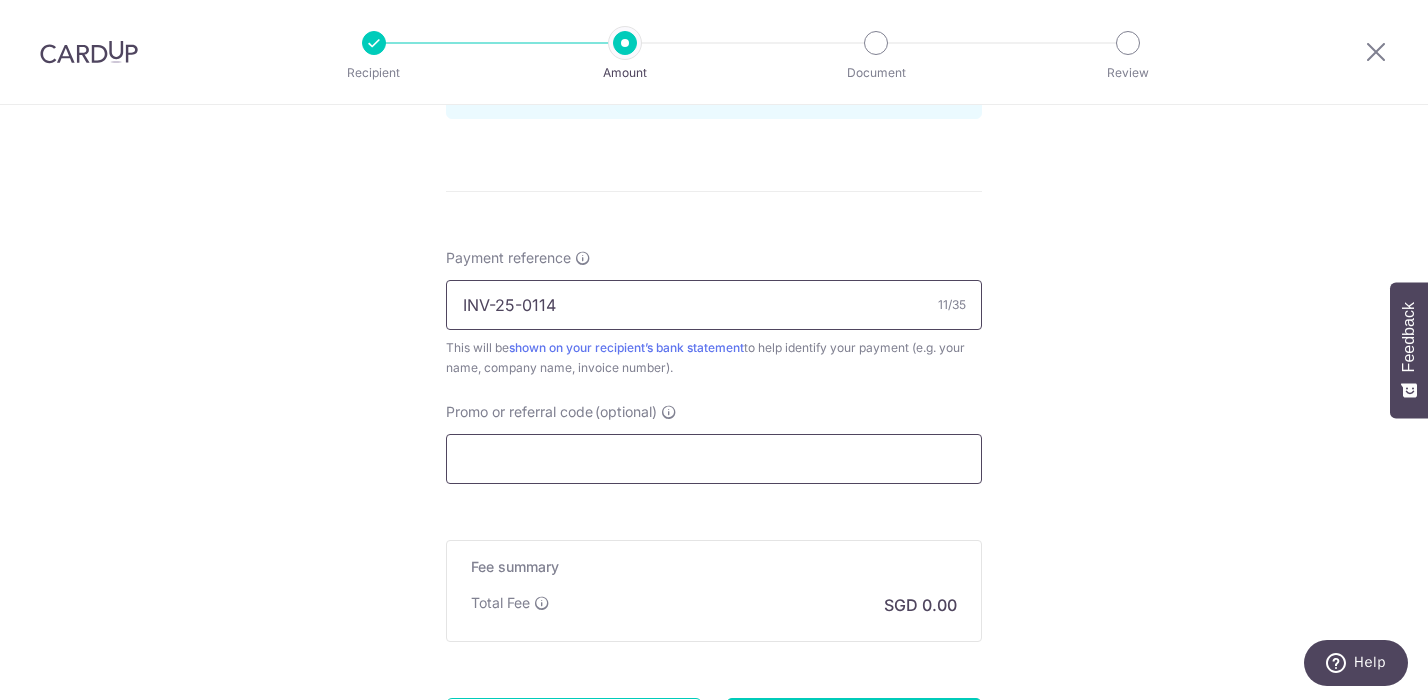 type on "INV-25-0114" 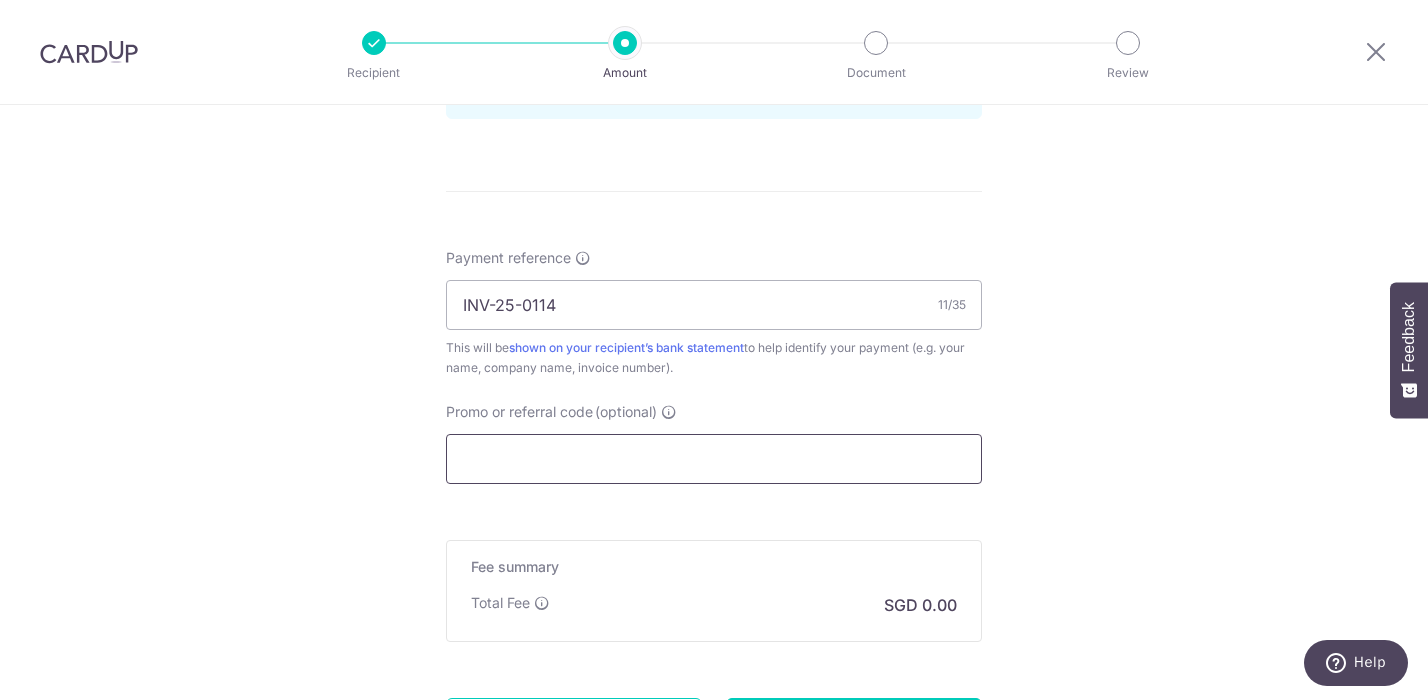 click on "Promo or referral code
(optional)" at bounding box center [714, 459] 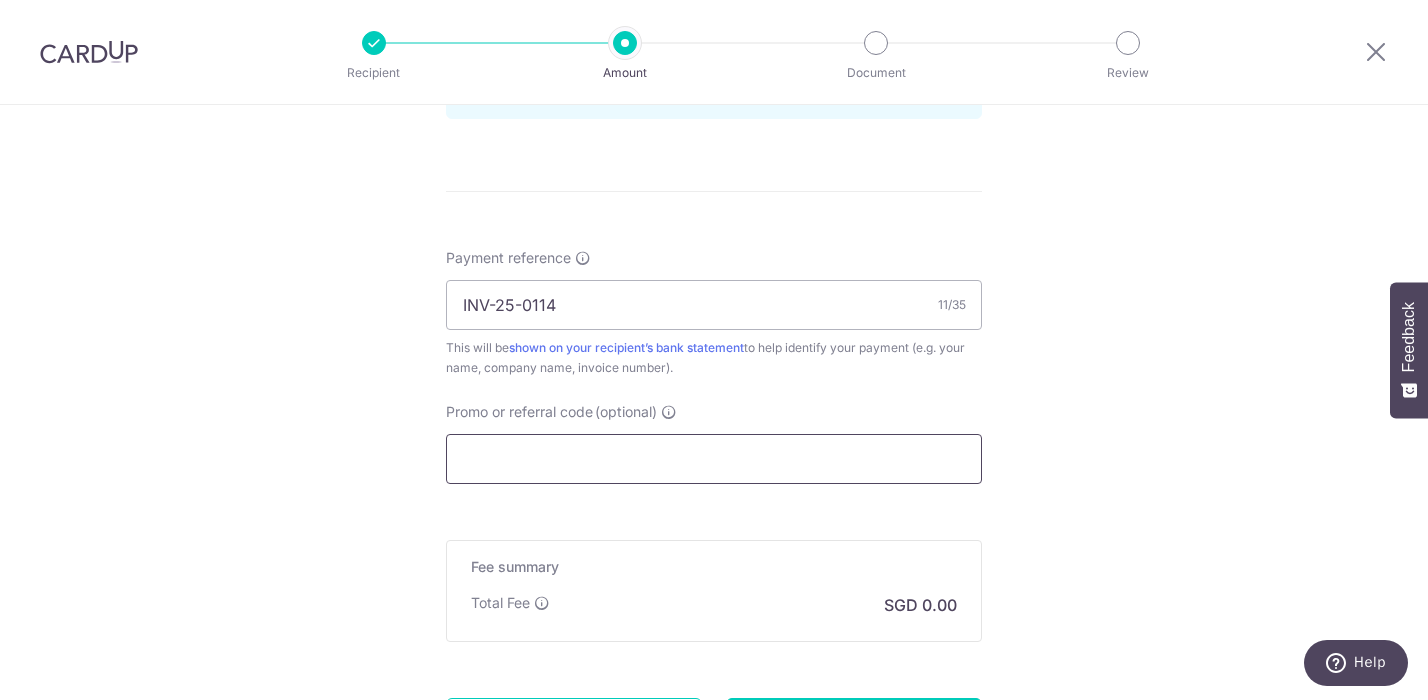 paste on "OCBC90NMC" 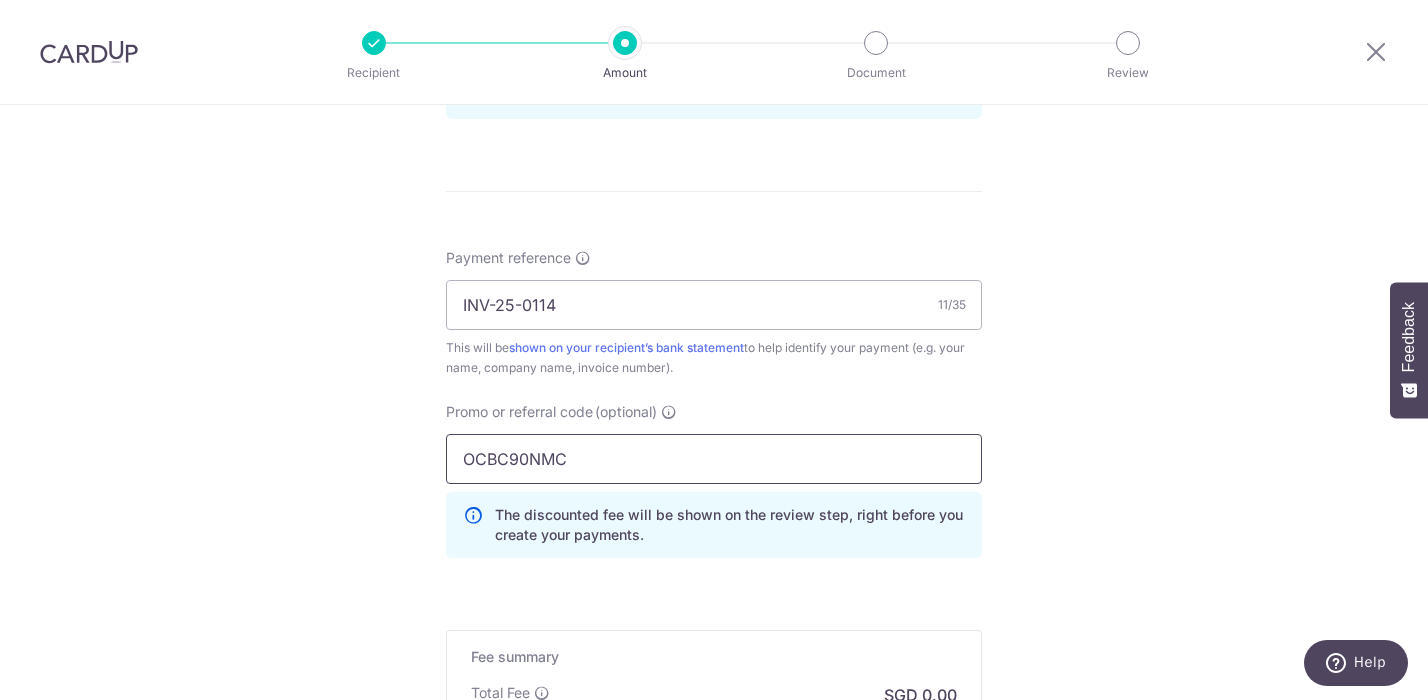 type on "OCBC90NMC" 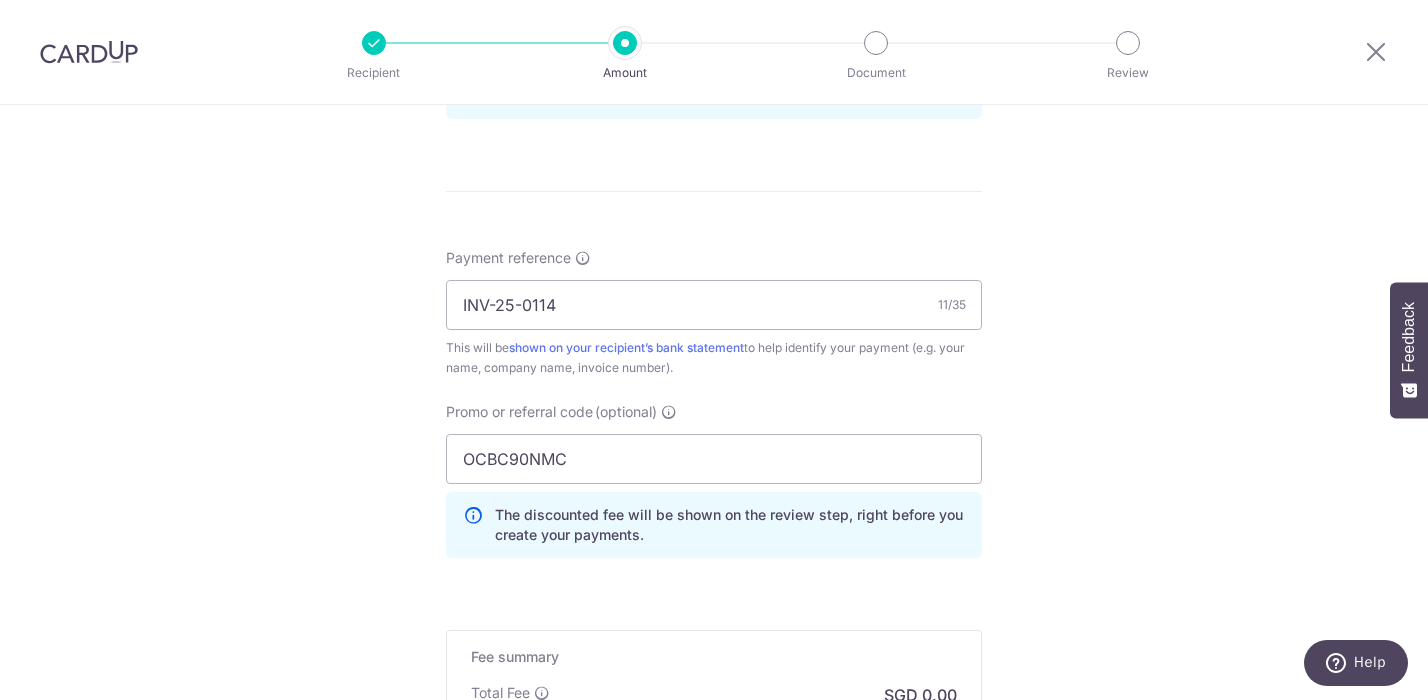 click on "Tell us more about your payment
Enter payment amount
SGD
14,490.00
14490.00
Recipient added successfully!
Select Card
Select option
Add credit card
Your Cards
**** 7642
**** 2724
**** 5153
**** 7031
Secure 256-bit SSL
Text
New card details" at bounding box center [714, -3] 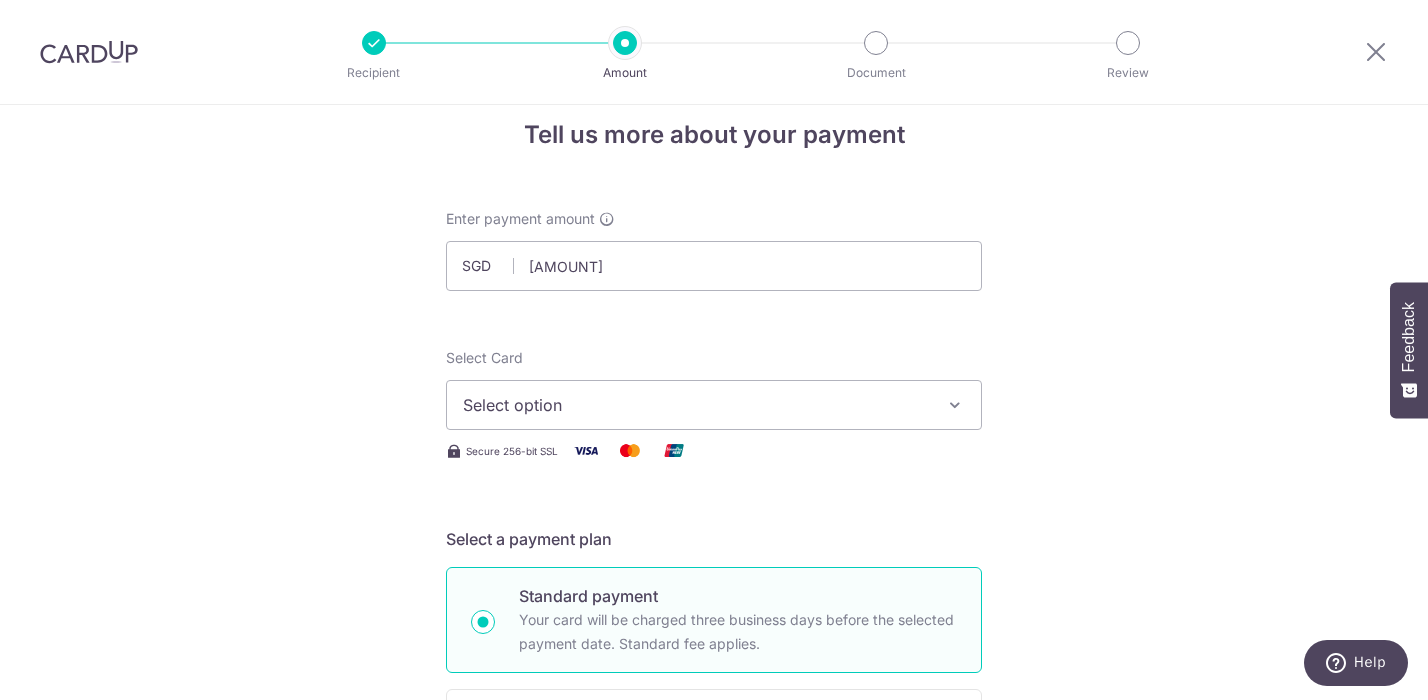 scroll, scrollTop: 0, scrollLeft: 0, axis: both 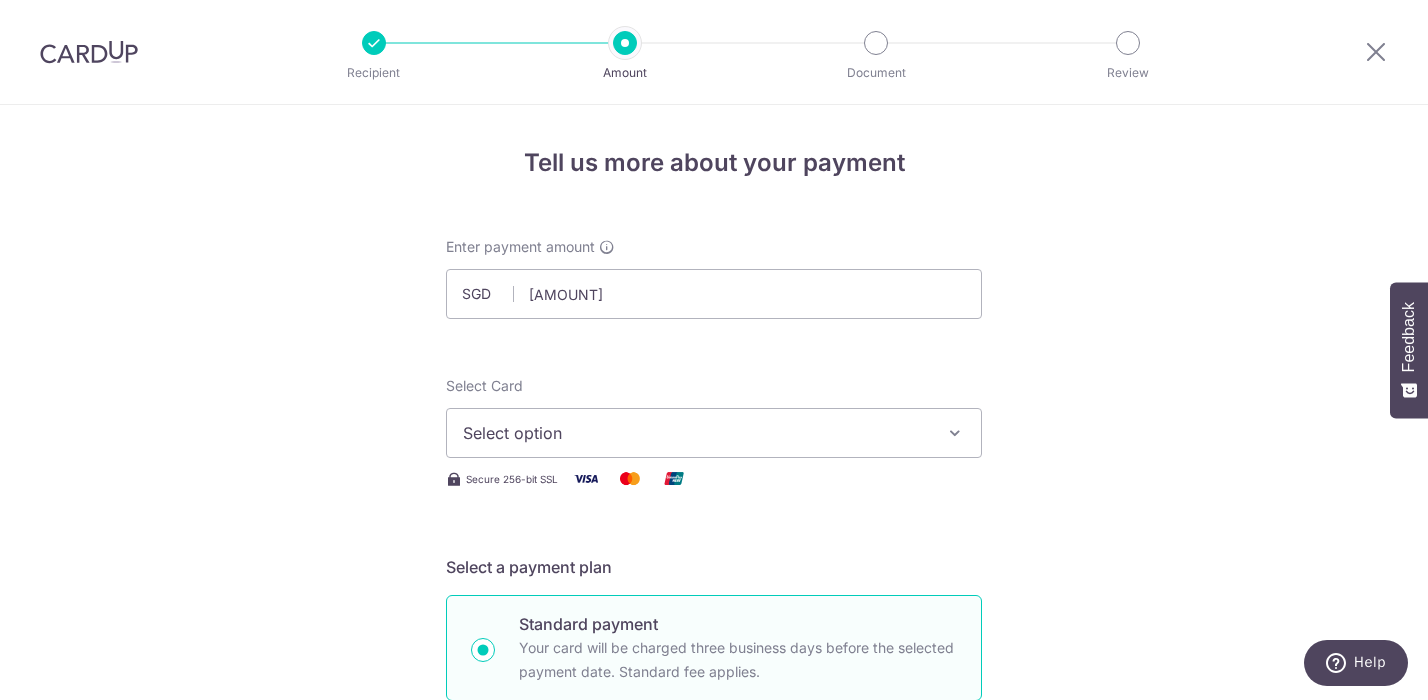 click on "Select option" at bounding box center (696, 433) 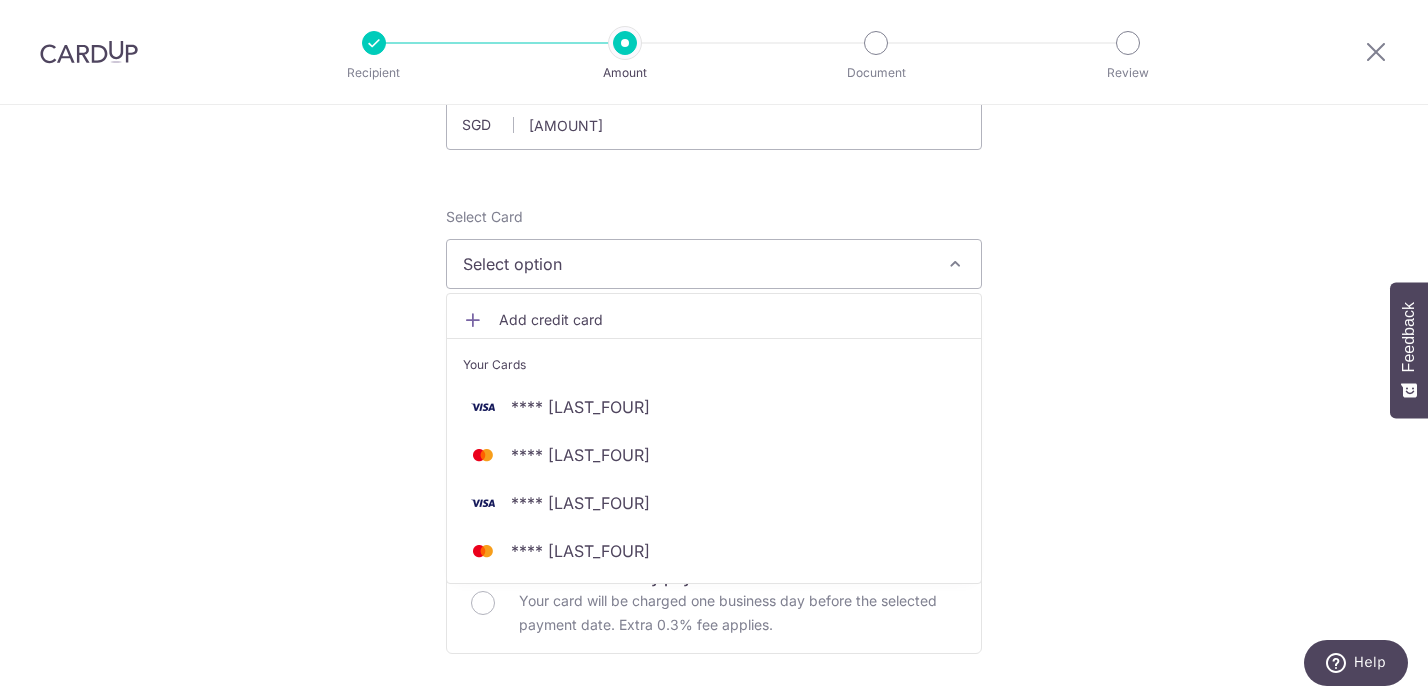 scroll, scrollTop: 188, scrollLeft: 0, axis: vertical 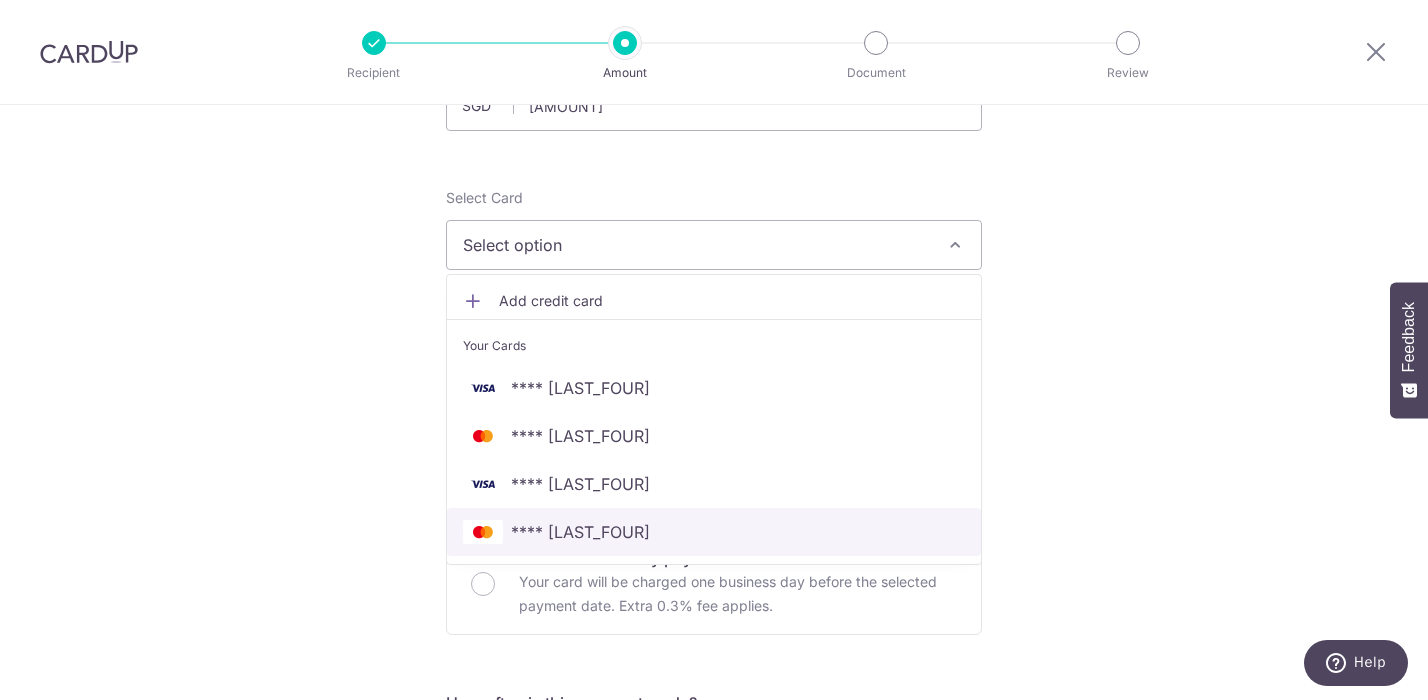click on "**** [CARD_NUMBER]" at bounding box center (580, 532) 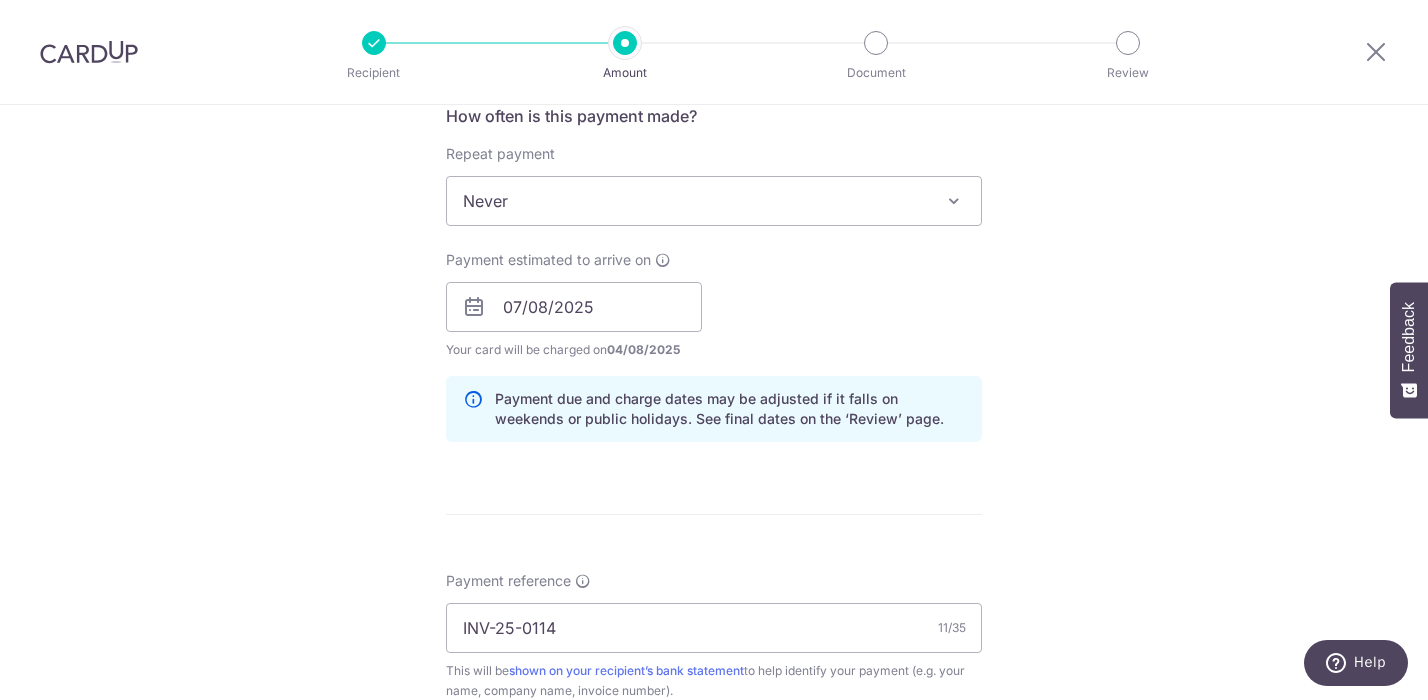 scroll, scrollTop: 799, scrollLeft: 0, axis: vertical 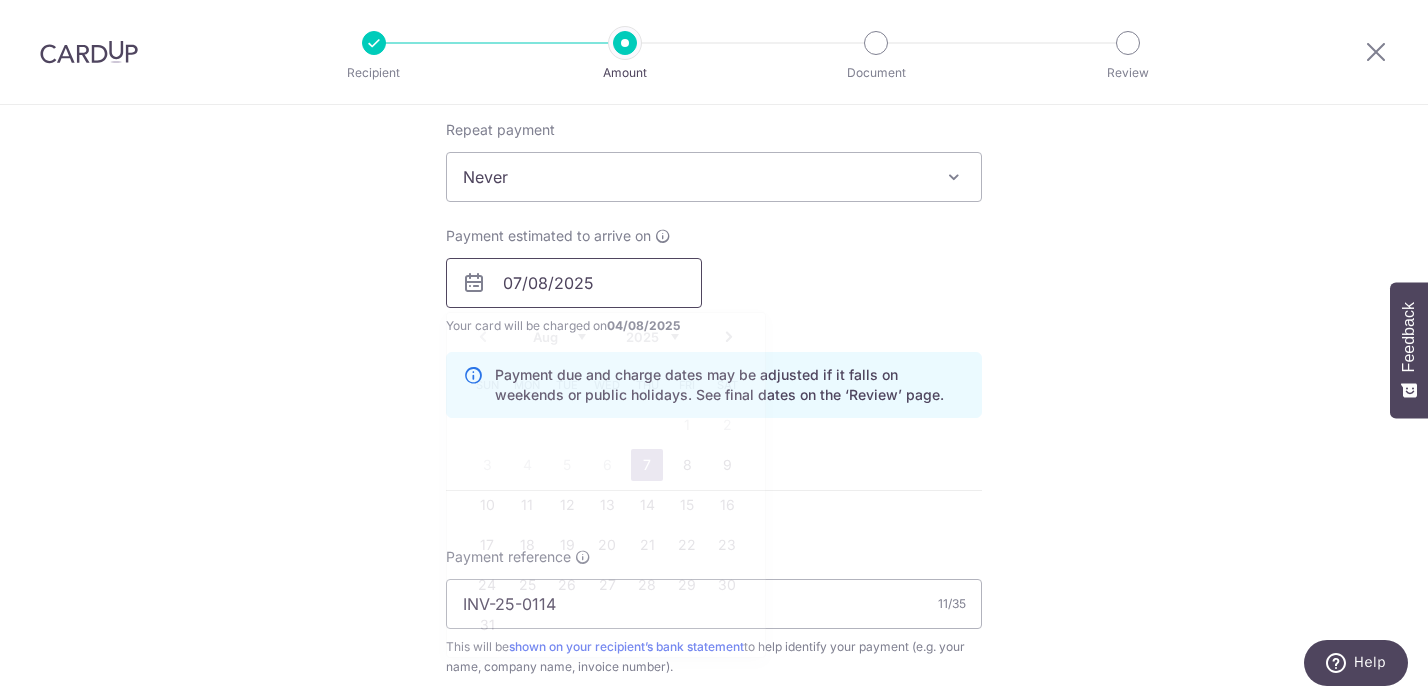 click on "07/08/2025" at bounding box center (574, 283) 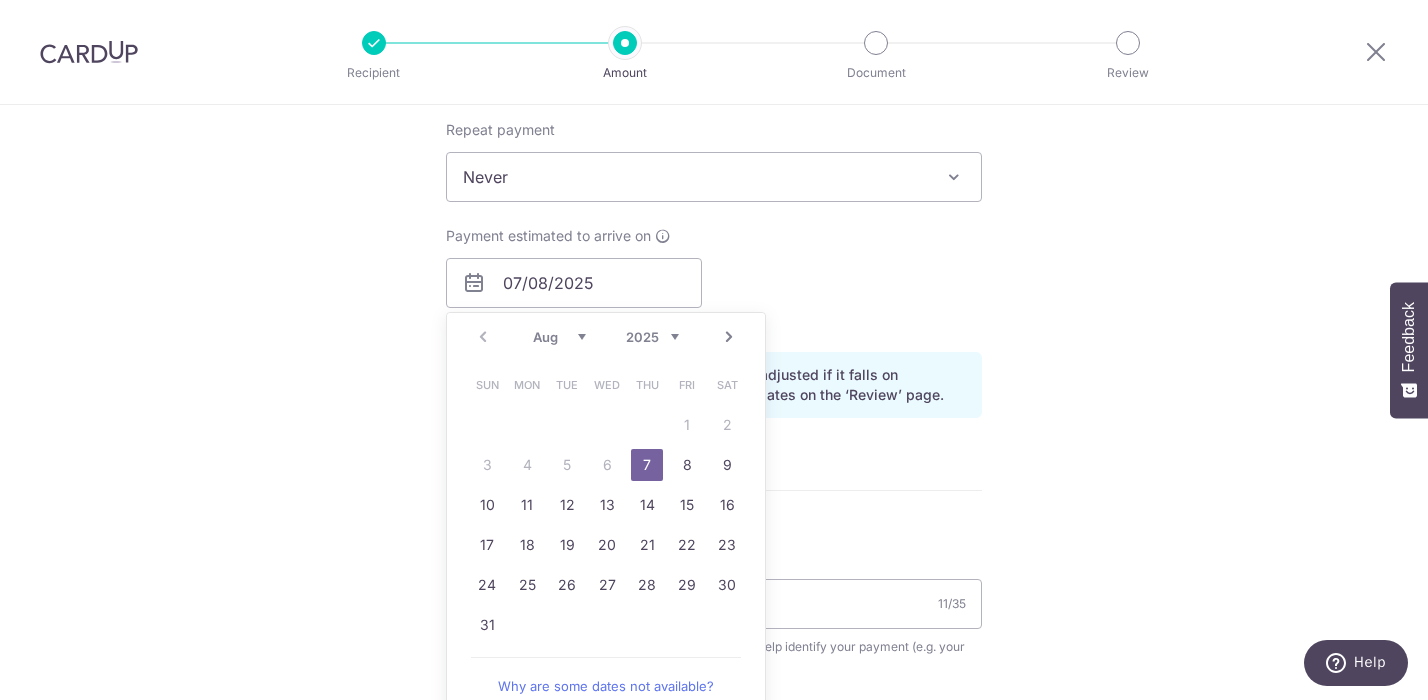 click on "7" at bounding box center (647, 465) 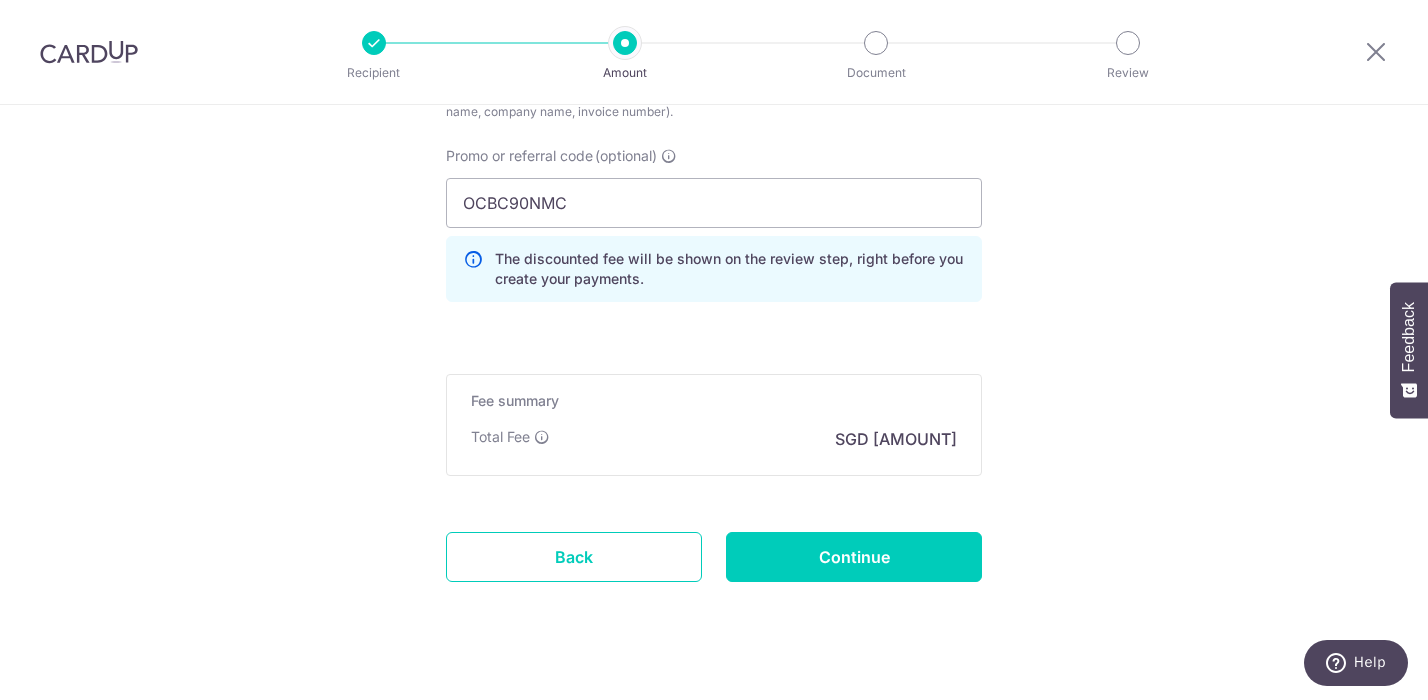 scroll, scrollTop: 1366, scrollLeft: 0, axis: vertical 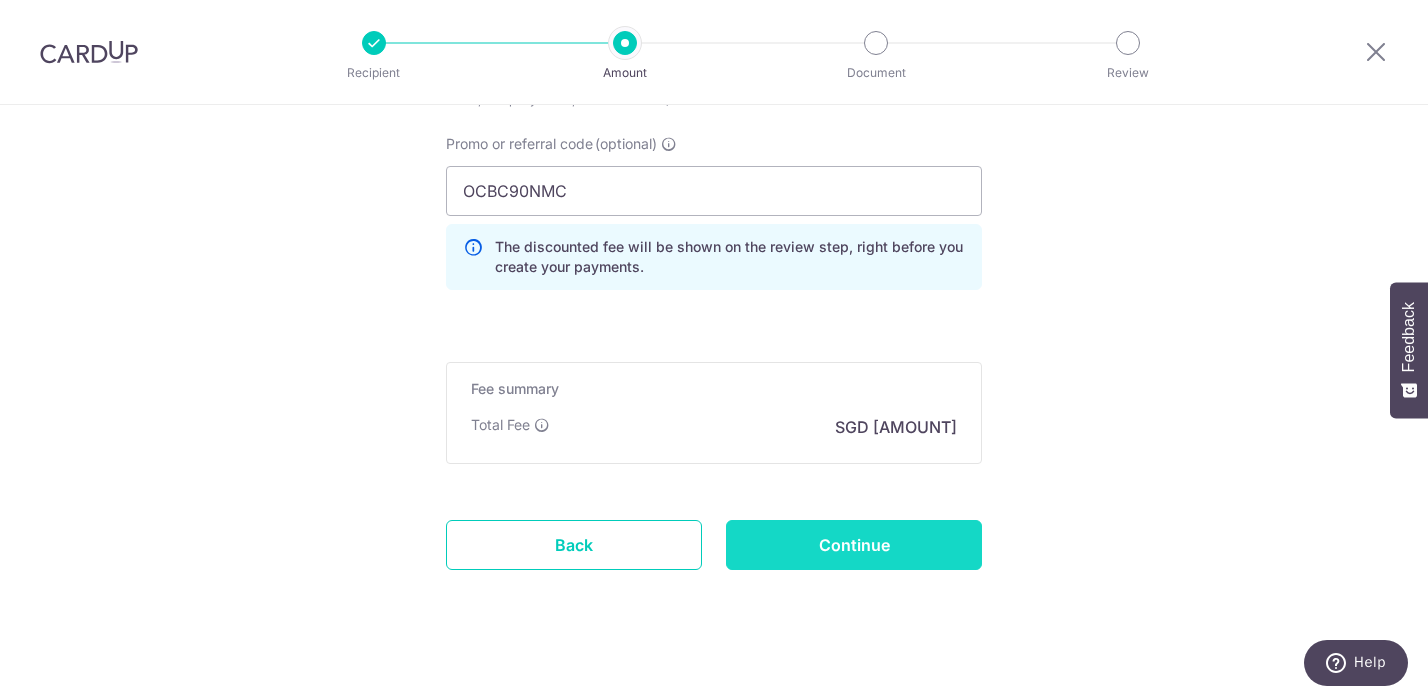 click on "Continue" at bounding box center (854, 545) 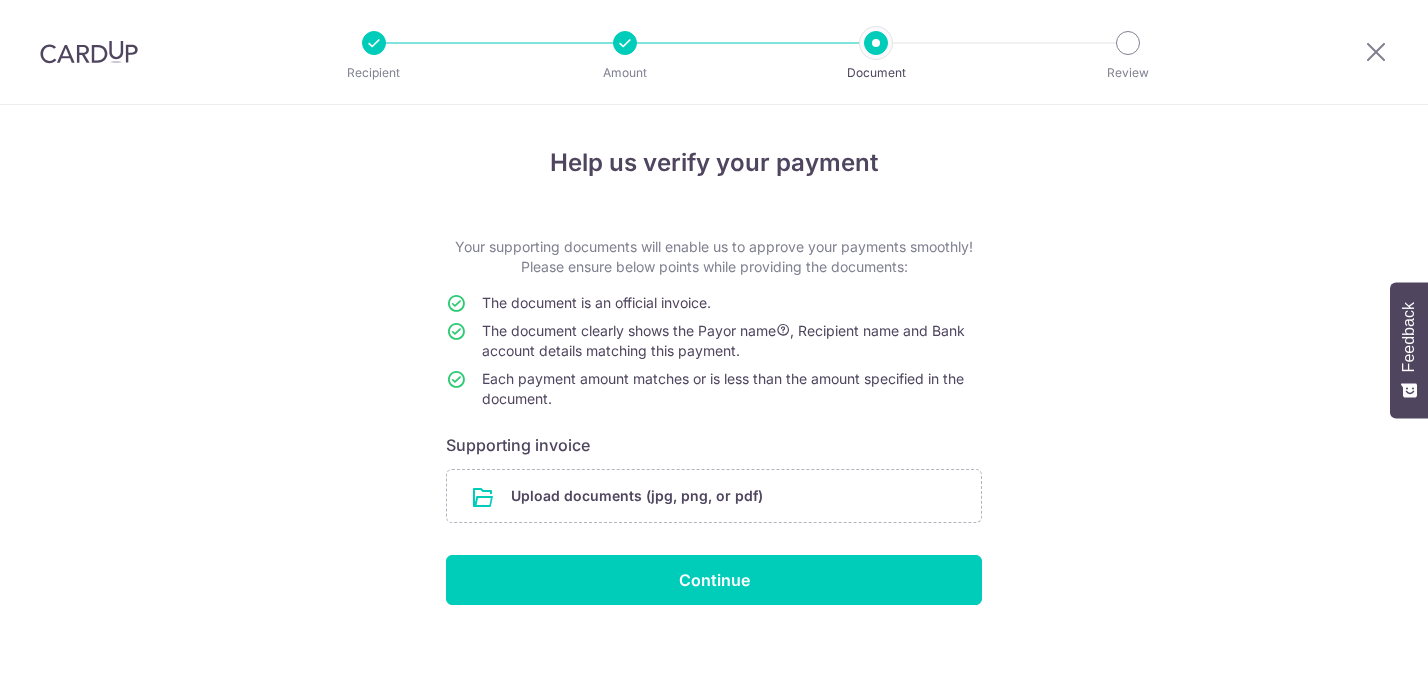 scroll, scrollTop: 0, scrollLeft: 0, axis: both 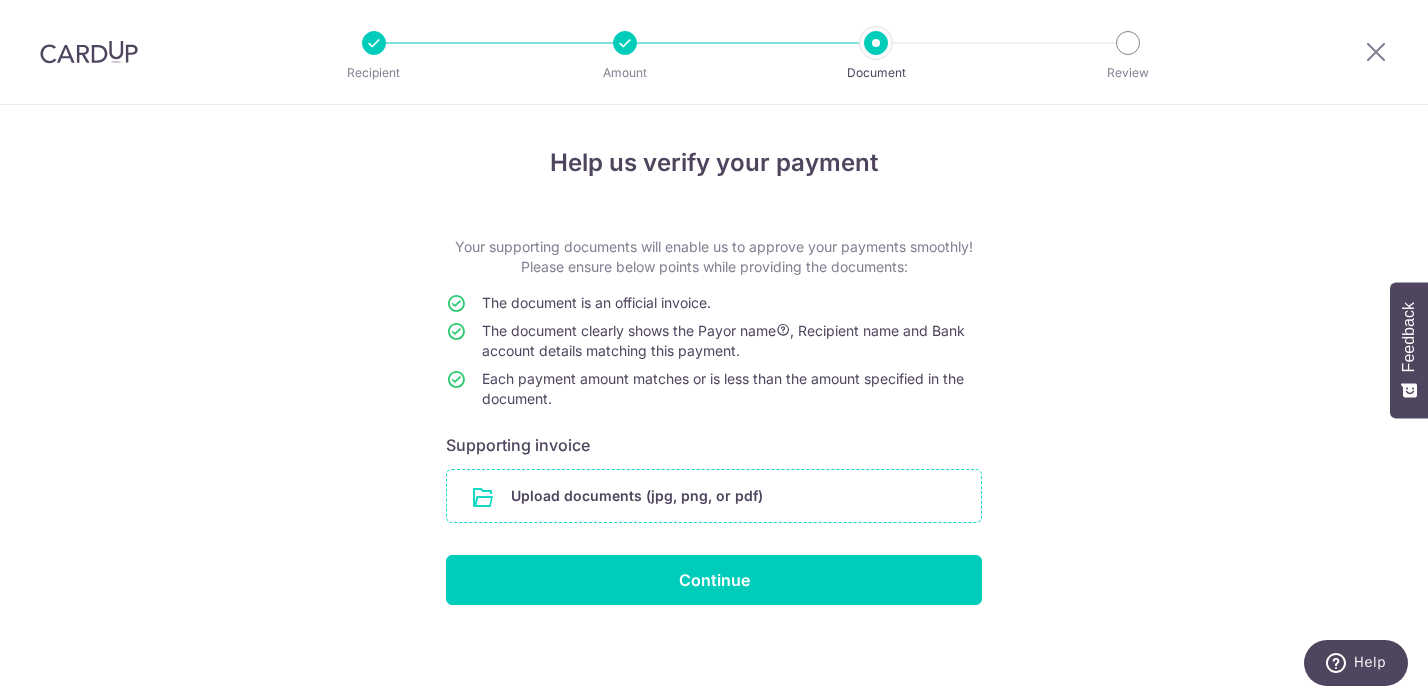 click at bounding box center (714, 496) 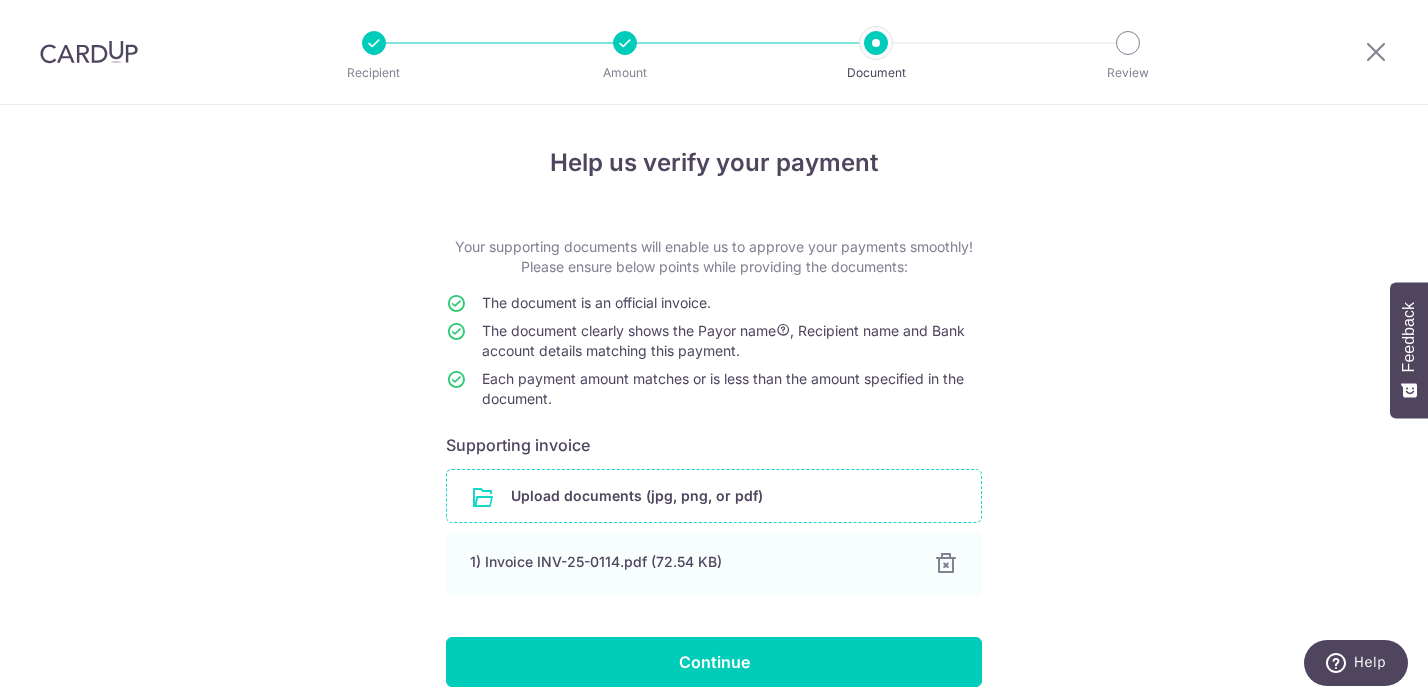 scroll, scrollTop: 81, scrollLeft: 0, axis: vertical 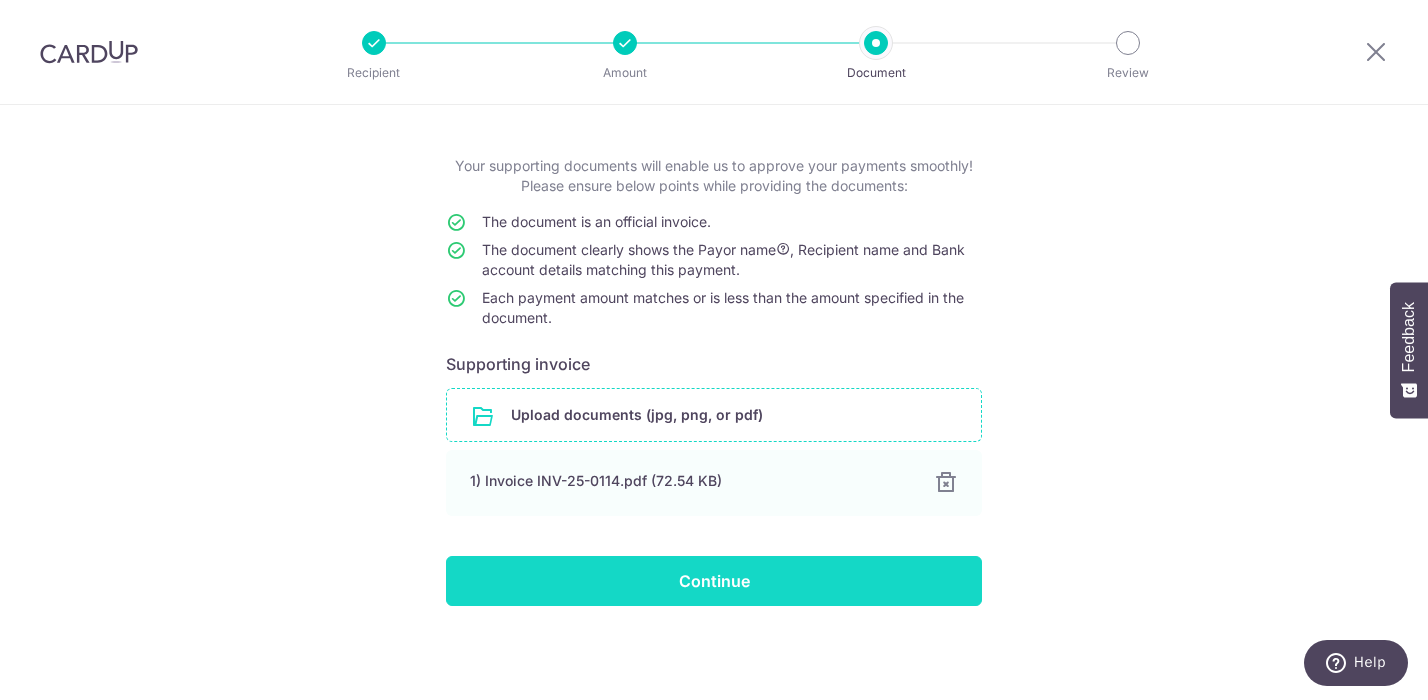click on "Continue" at bounding box center [714, 581] 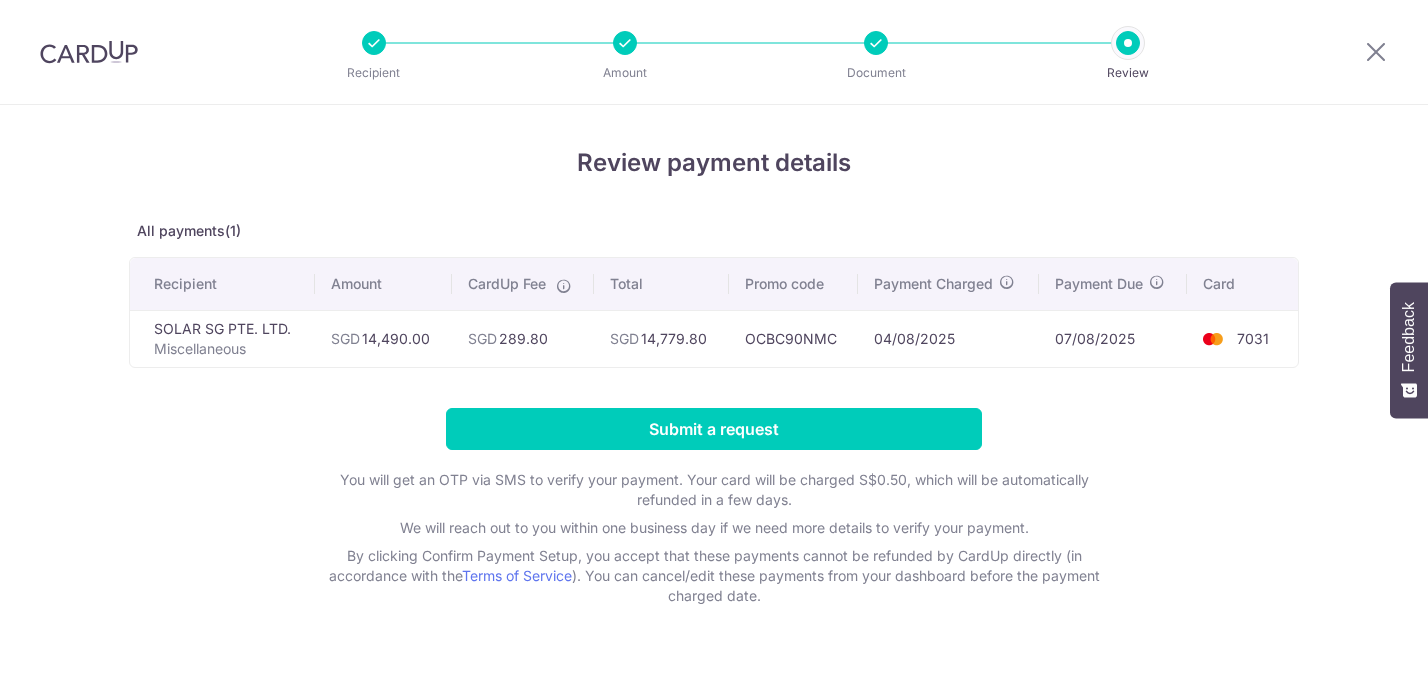scroll, scrollTop: 0, scrollLeft: 0, axis: both 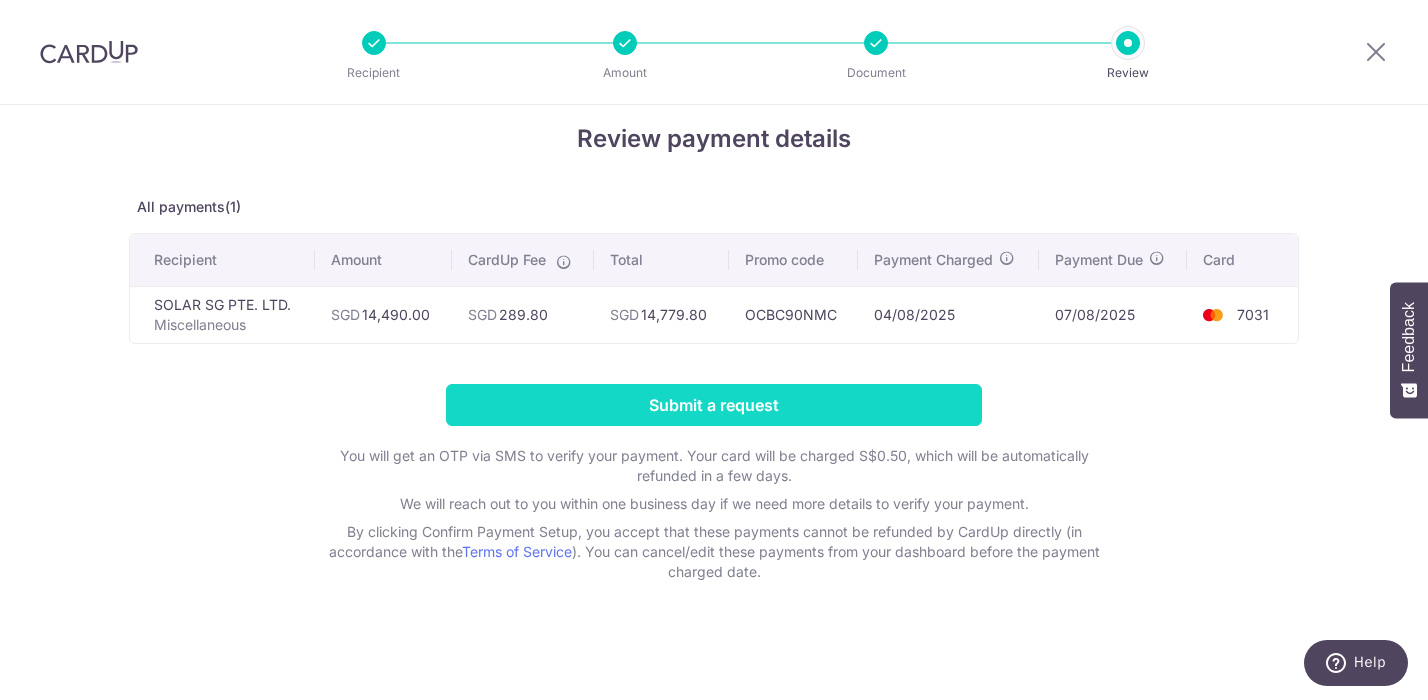 click on "Submit a request" at bounding box center (714, 405) 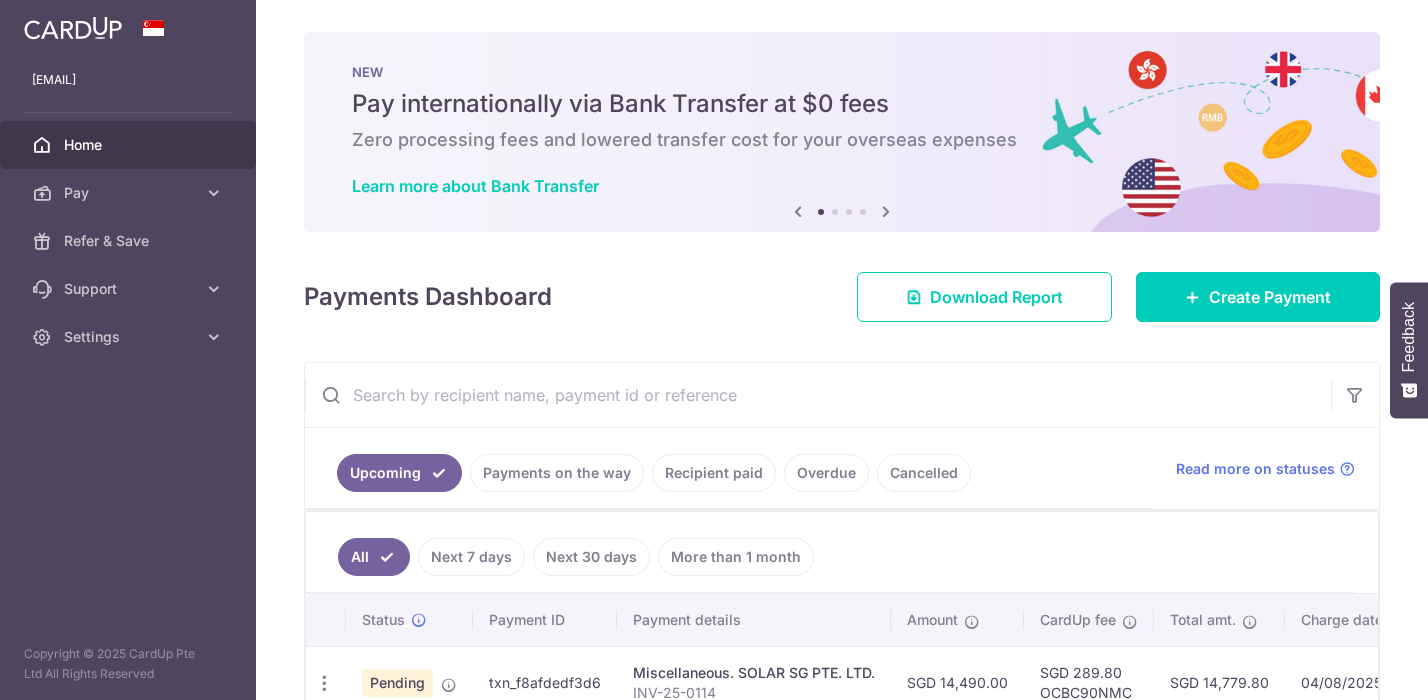 scroll, scrollTop: 0, scrollLeft: 0, axis: both 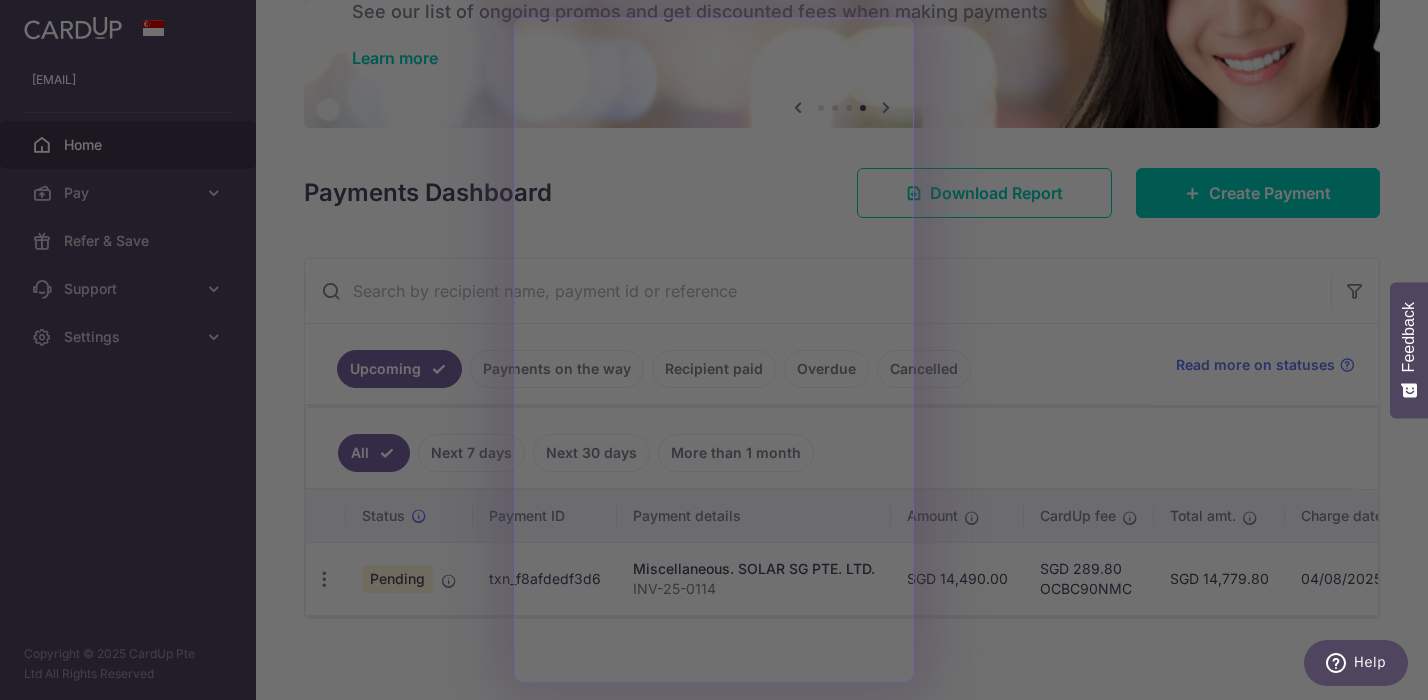 click at bounding box center [721, 353] 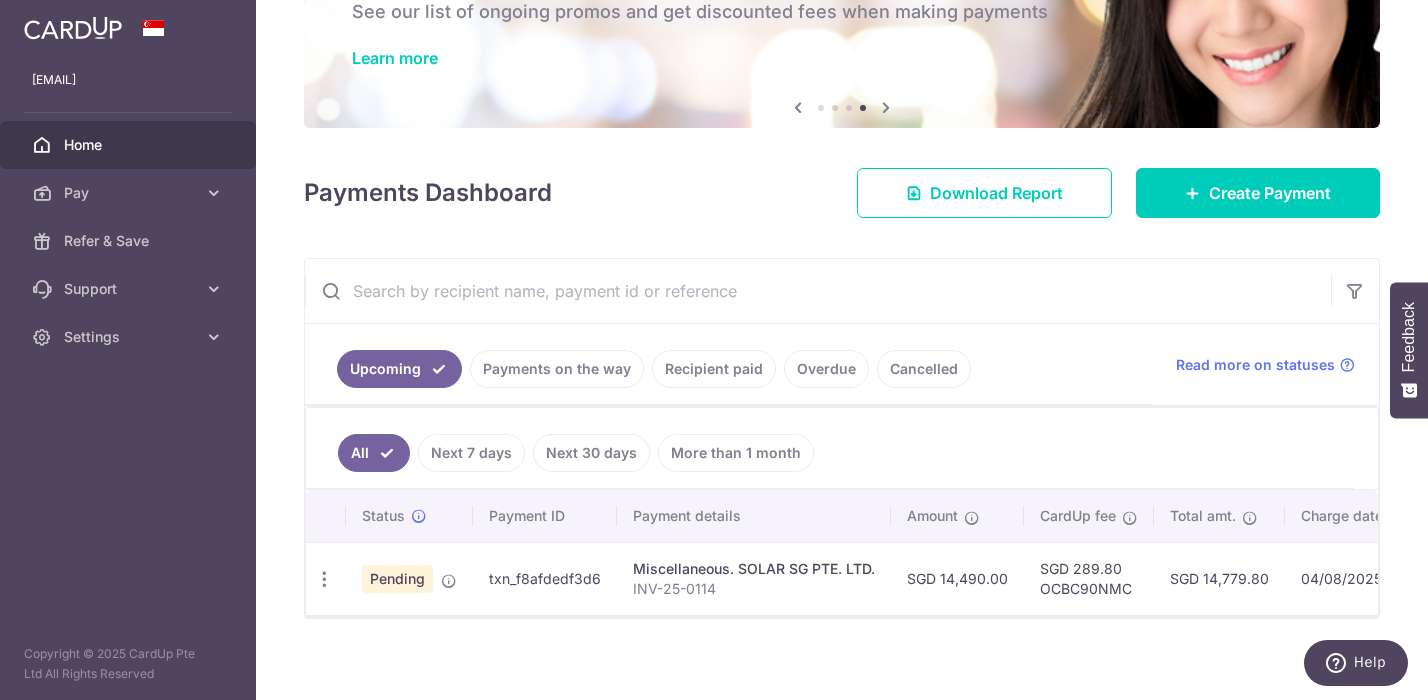 click on "Cancelled" at bounding box center [924, 369] 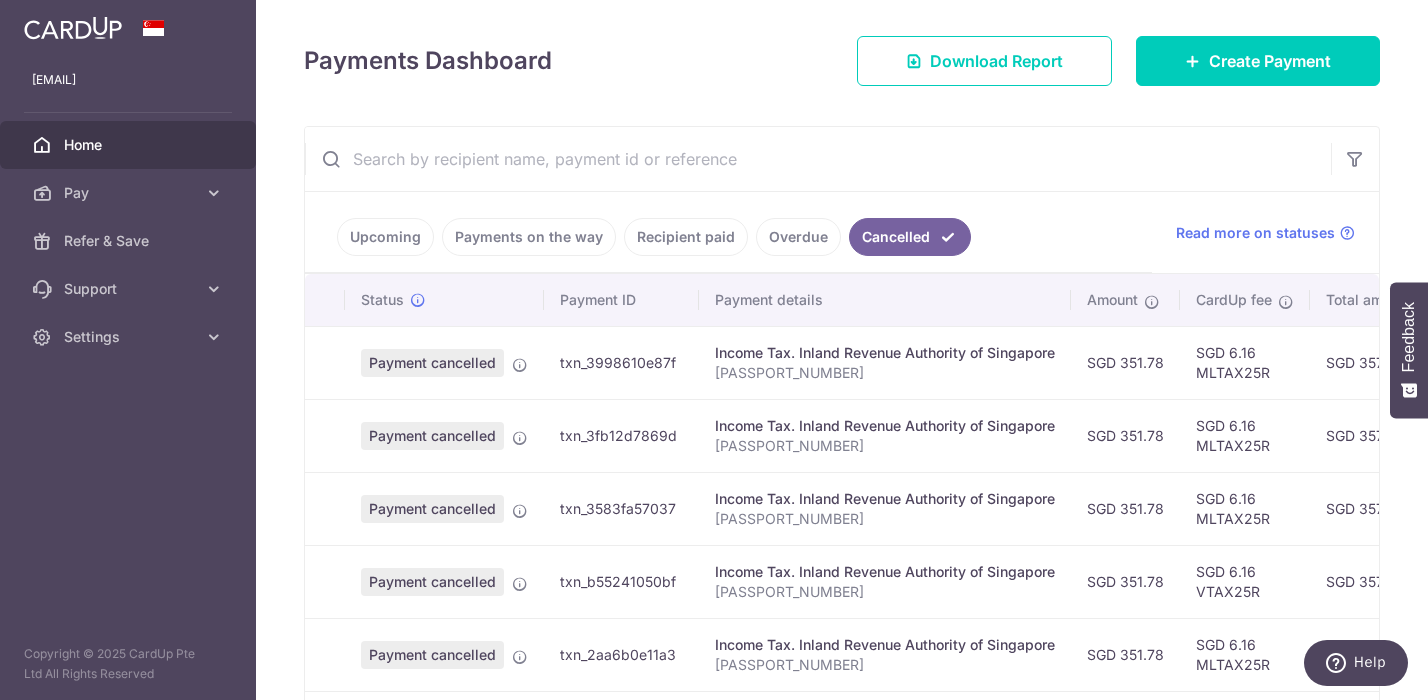 scroll, scrollTop: 263, scrollLeft: 0, axis: vertical 